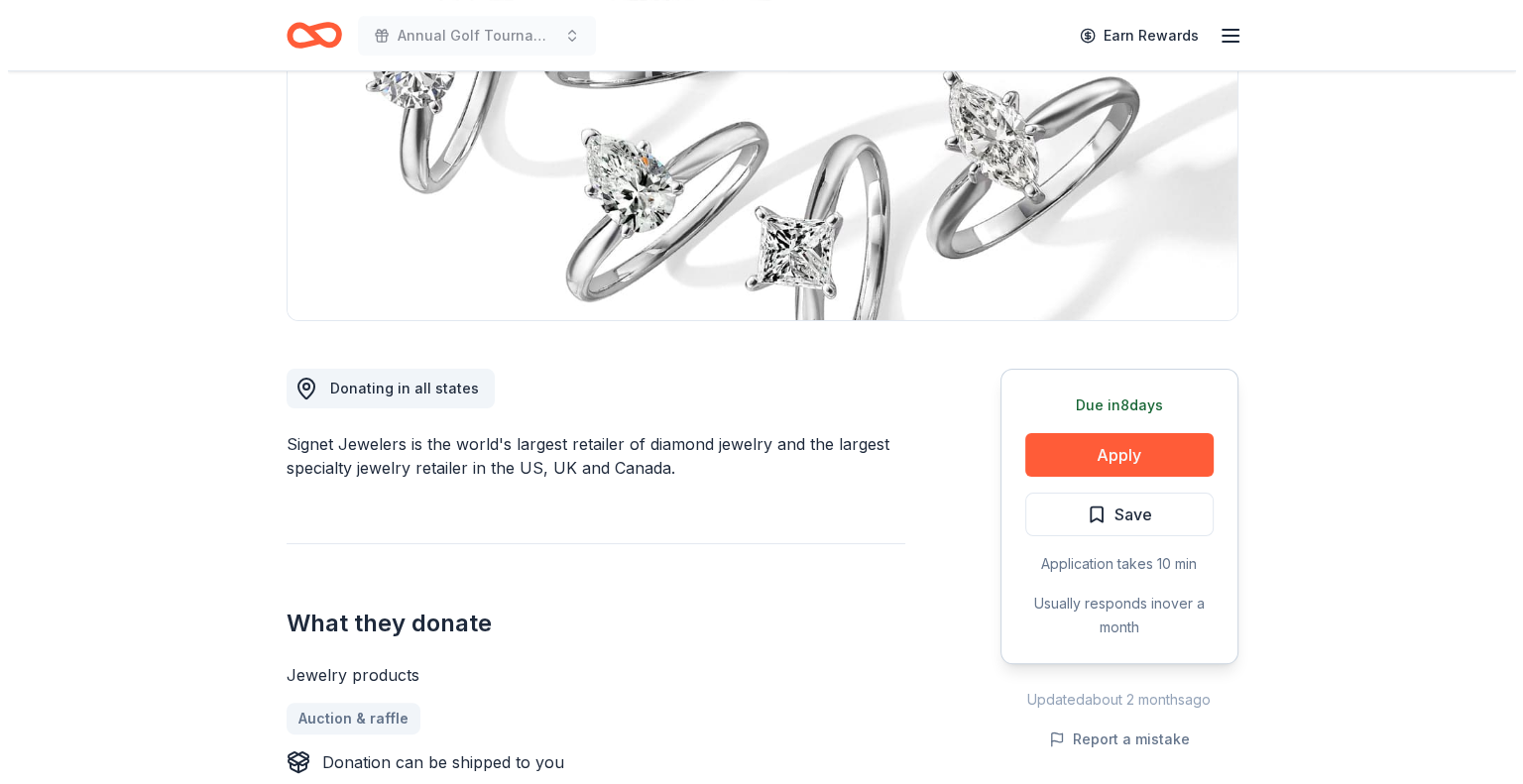 scroll, scrollTop: 396, scrollLeft: 0, axis: vertical 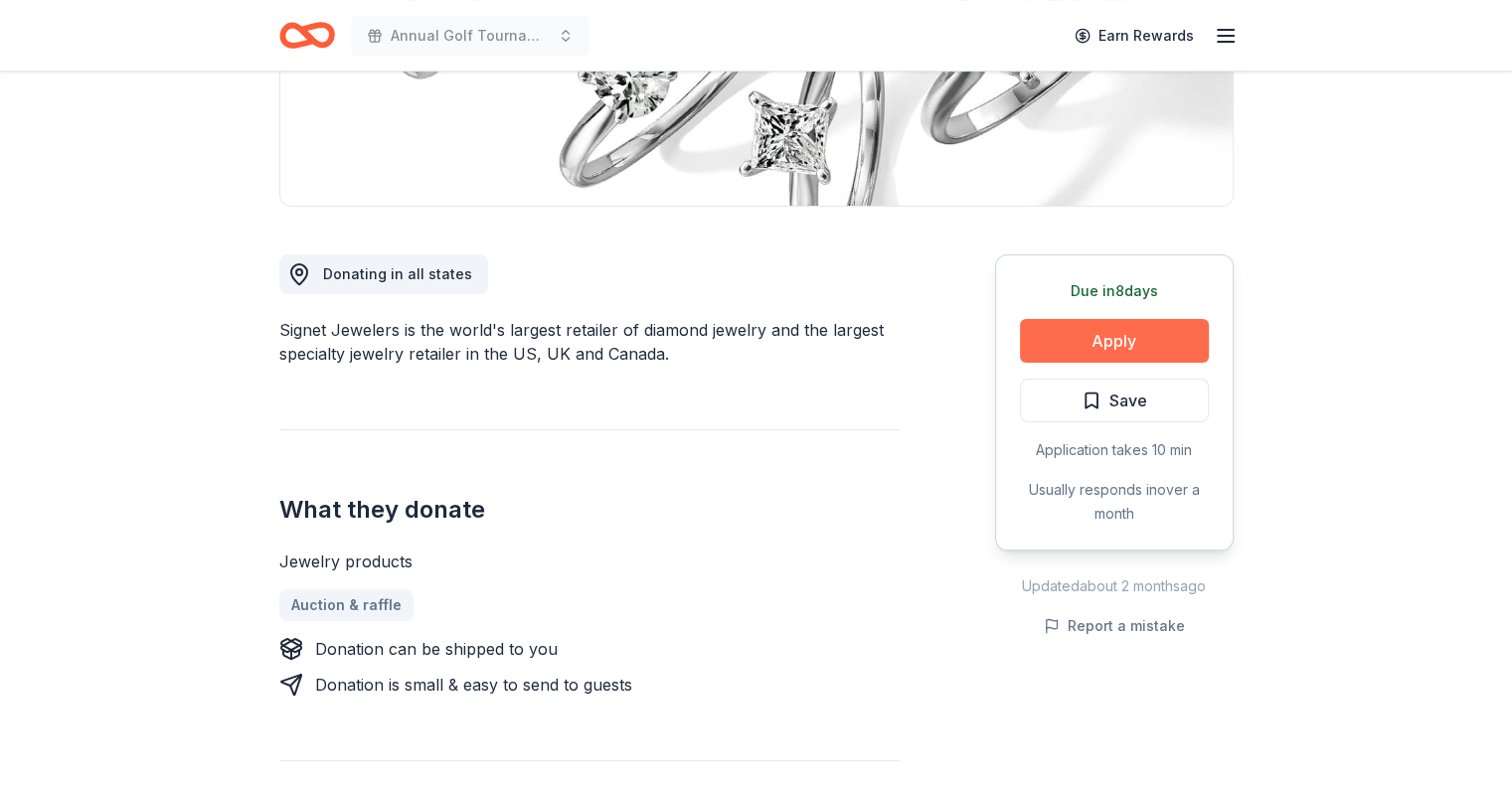 click on "Apply" at bounding box center [1114, 341] 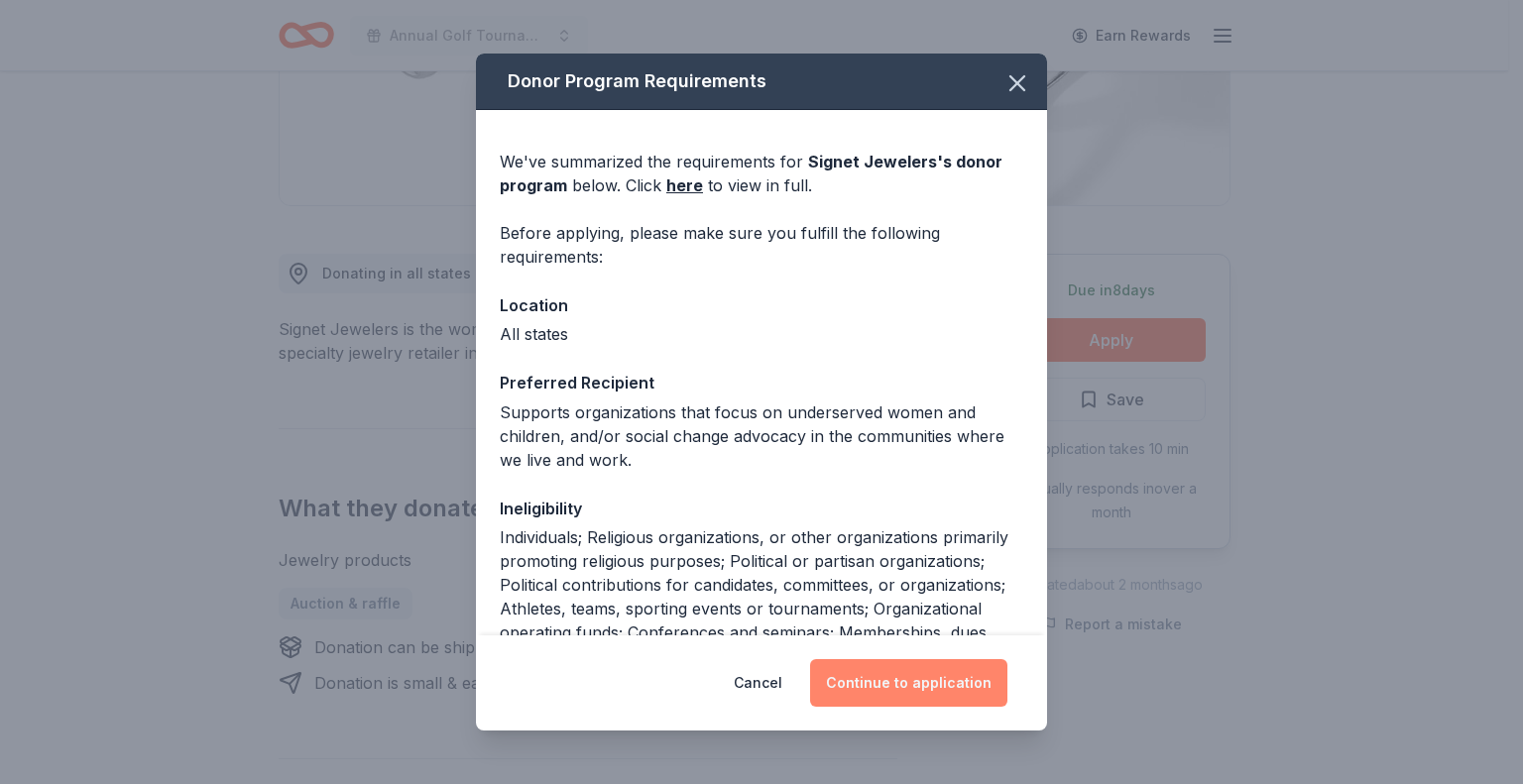 click on "Continue to application" at bounding box center (908, 683) 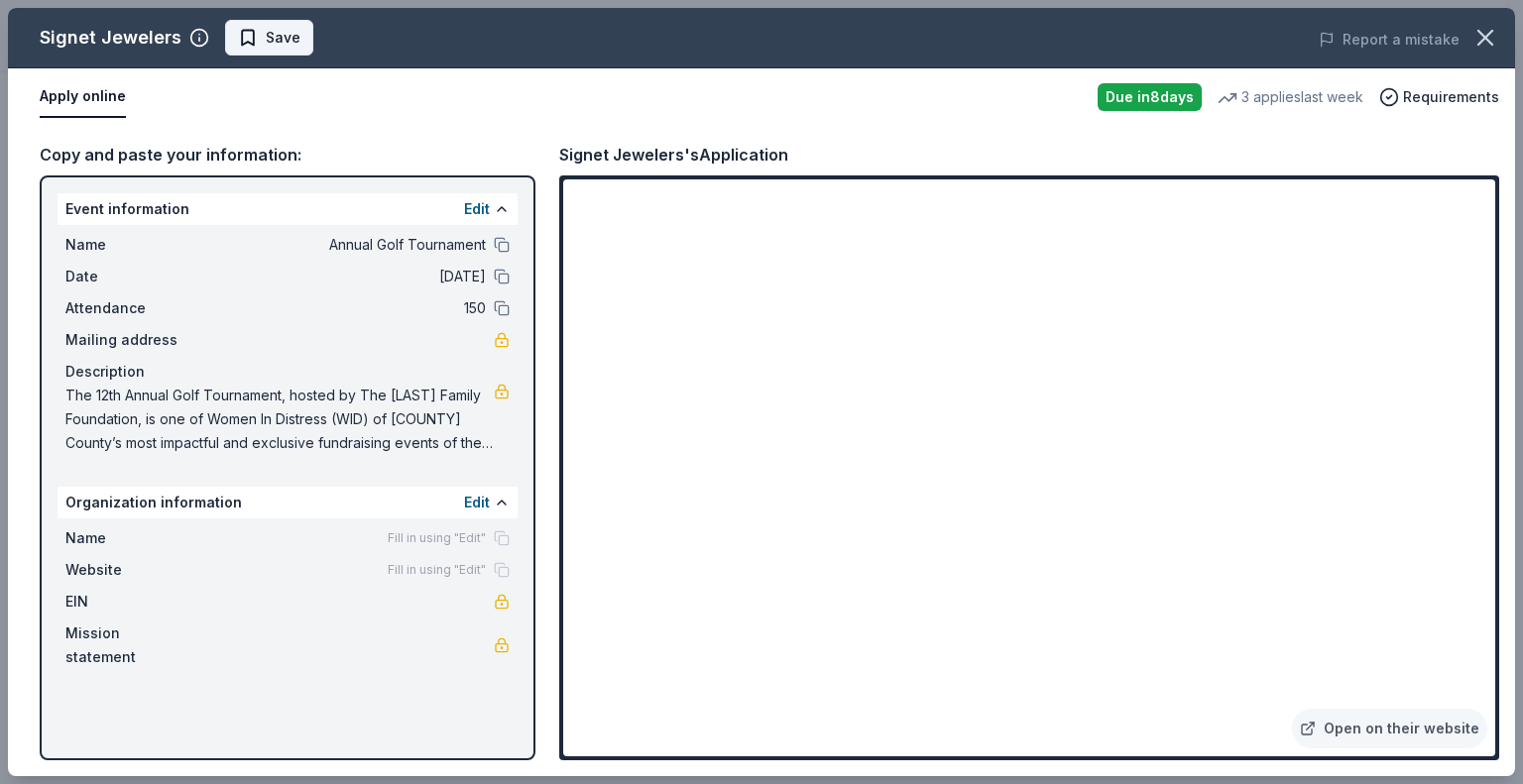 click on "Save" at bounding box center (269, 38) 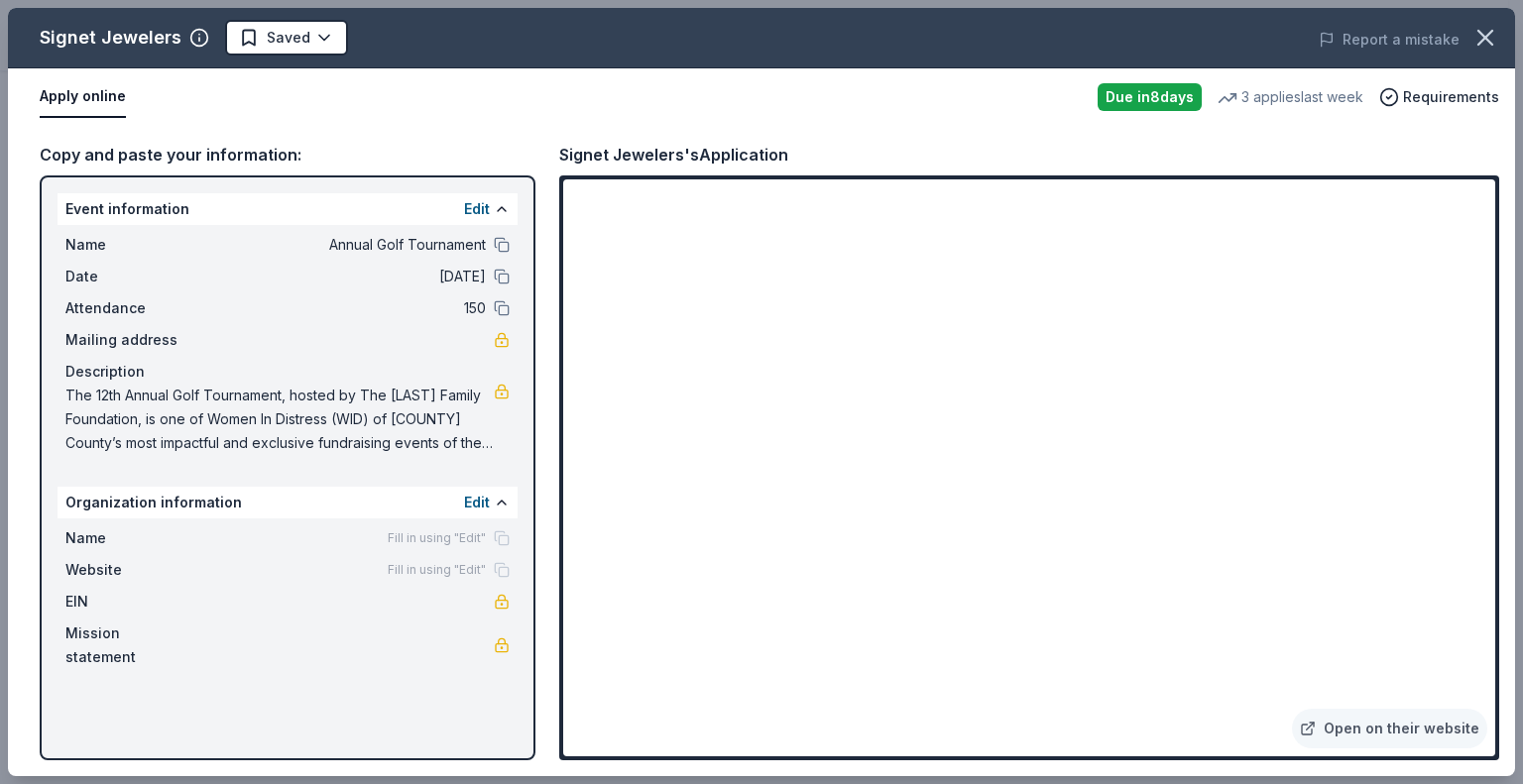 scroll, scrollTop: 0, scrollLeft: 0, axis: both 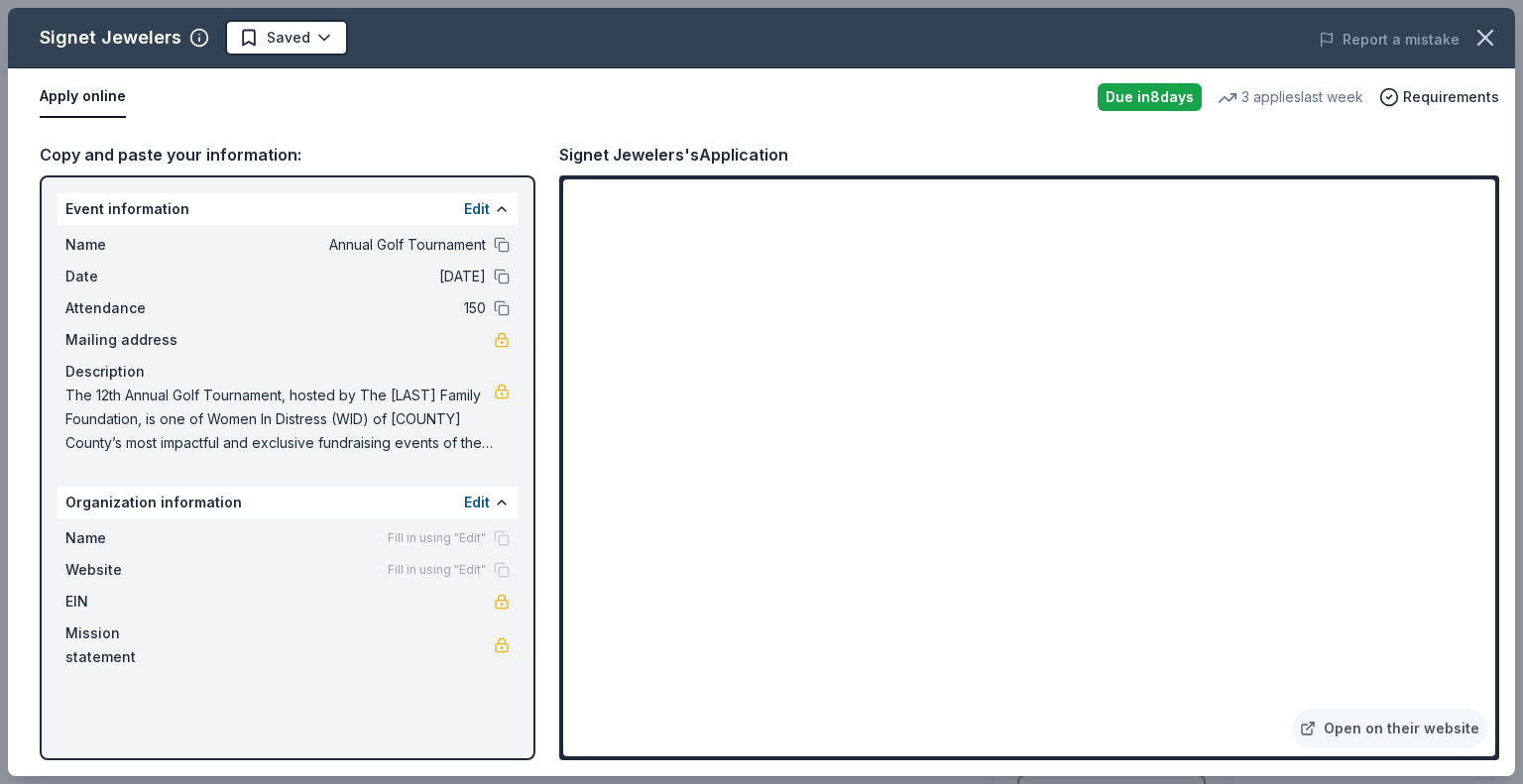 click on "Annual Golf Tournament Earn Rewards Due in  8  days Share Signet Jewelers New 3   applies  last week approval rate donation value Share Donating in all states Signet Jewelers is the world's largest retailer of diamond jewelry and the largest specialty jewelry retailer in the US, UK and Canada. What they donate Jewelry products Auction & raffle Donation can be shipped to you Donation is small & easy to send to guests Who they donate to  Preferred Supports organizations that focus on underserved women and children, and/or social change advocacy in the communities where we live and work. Children Social Justice 501(c)(3) required  Ineligible Individuals; Religious organizations, or other organizations primarily promoting religious purposes; Political or partisan organizations; Political contributions for candidates, committees, or organizations; Athletes, teams, sporting events or tournaments; Organizational operating funds; Conferences and seminars; Memberships, dues, and sponsorships Individuals Religious 8 20" at bounding box center [762, 392] 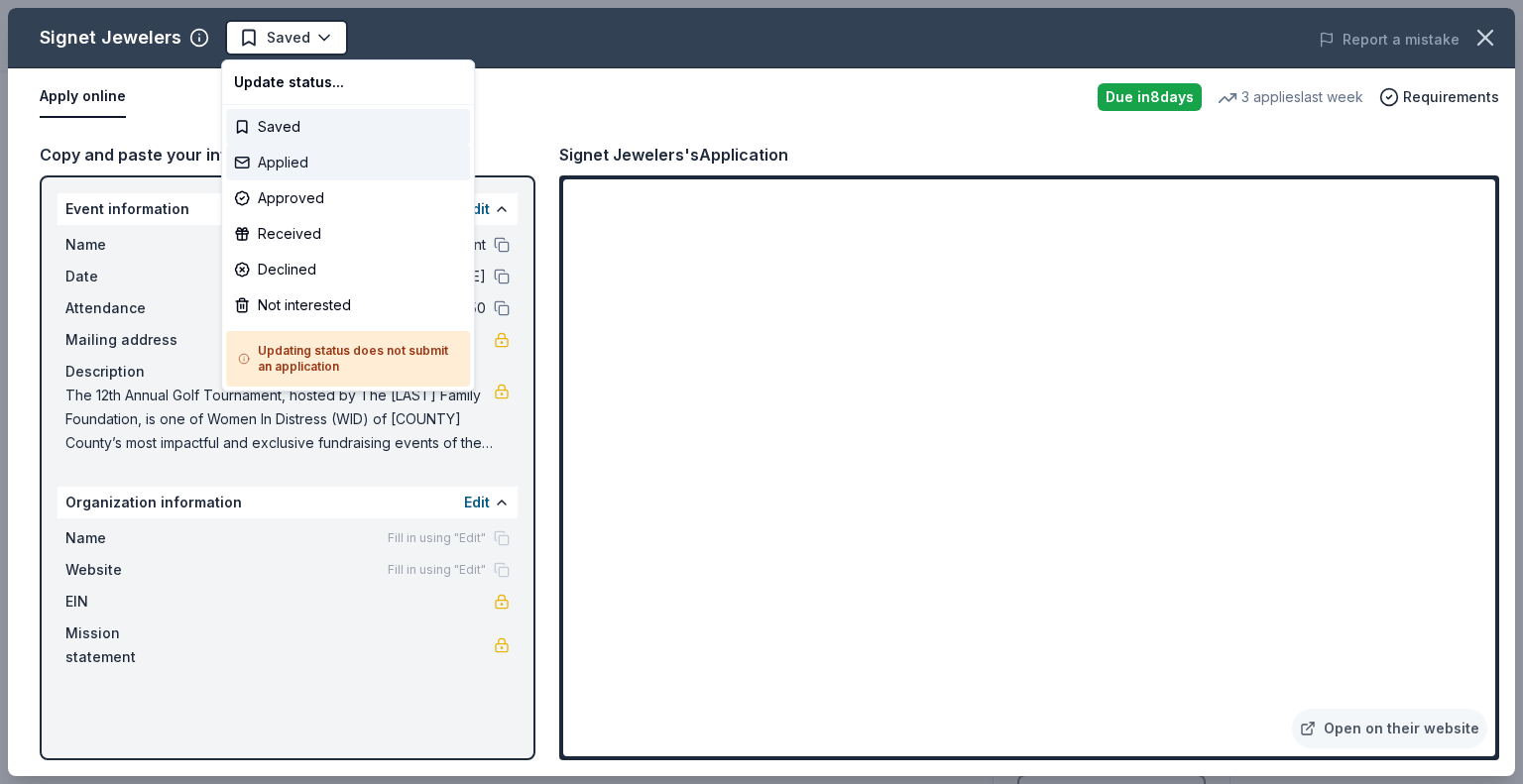 click on "Applied" at bounding box center [348, 163] 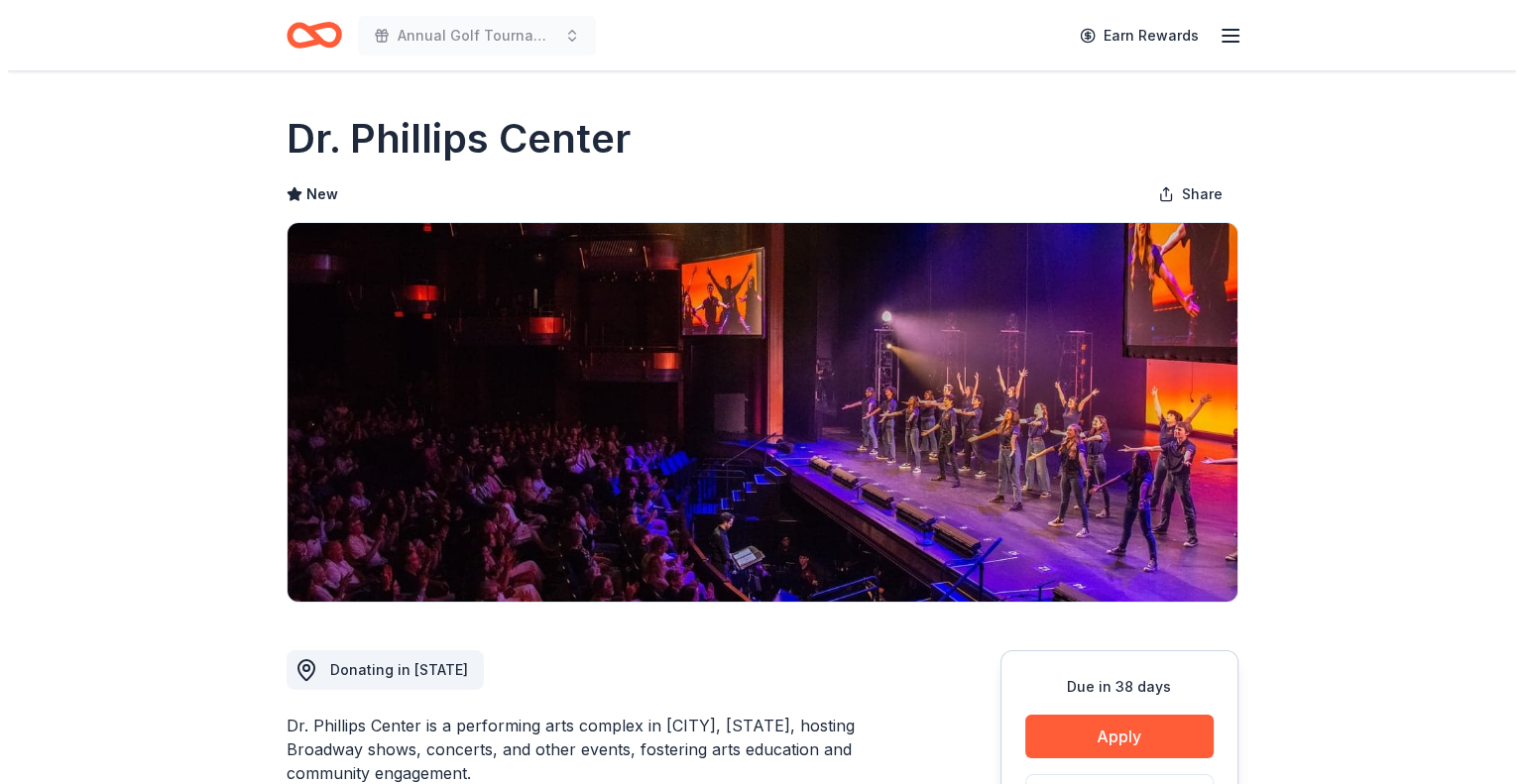 scroll, scrollTop: 198, scrollLeft: 0, axis: vertical 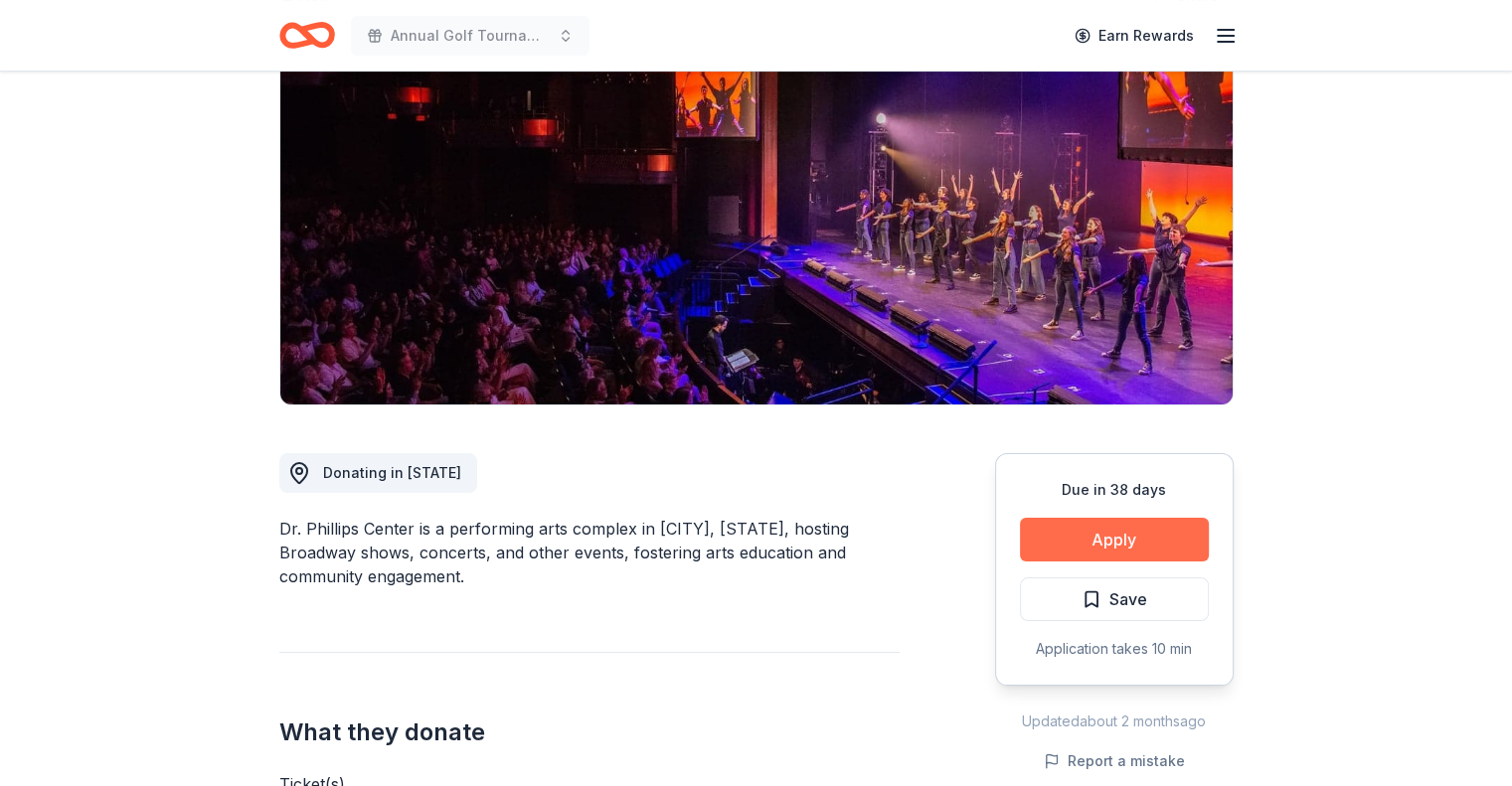 click on "Apply" at bounding box center (1114, 540) 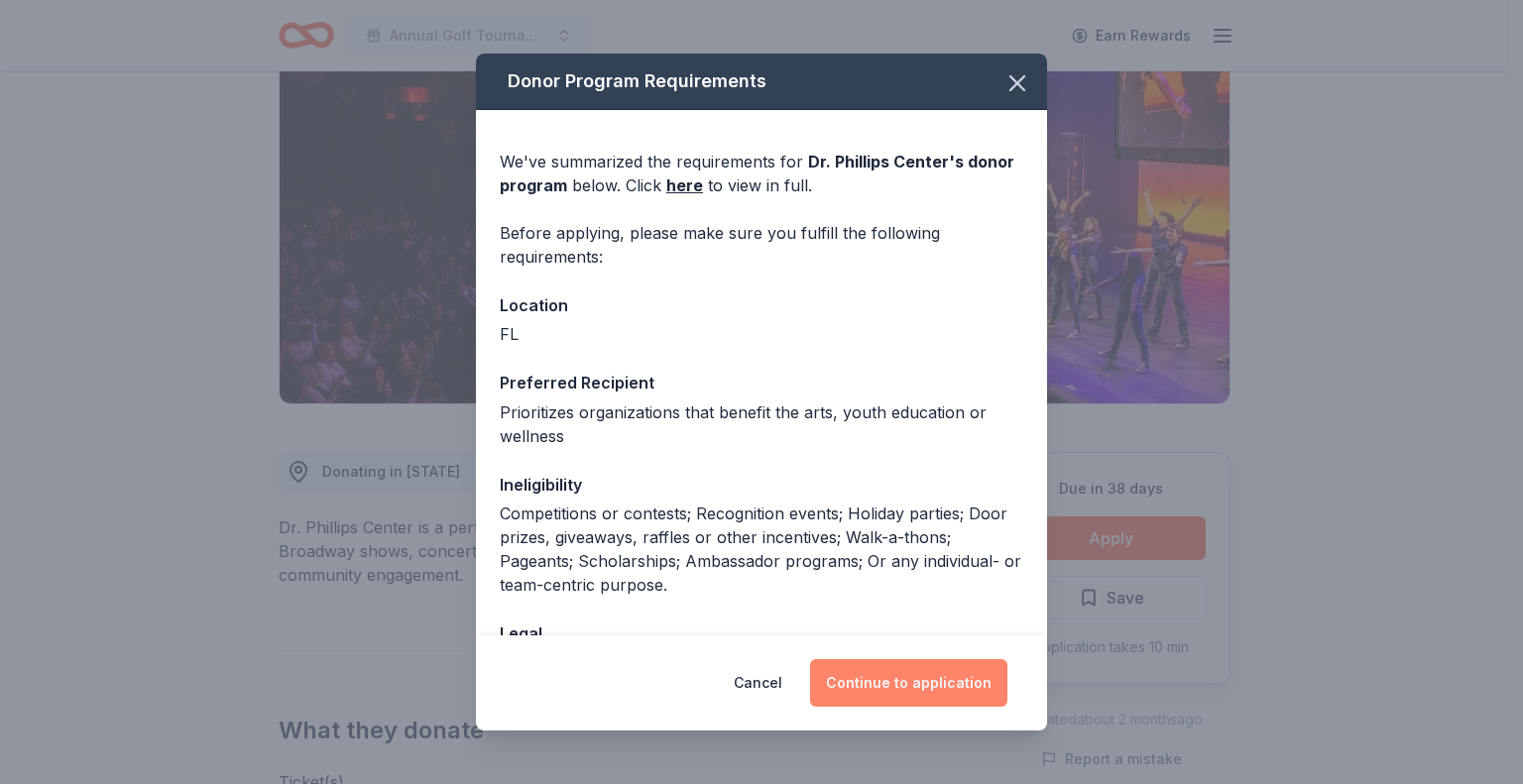 click on "Continue to application" at bounding box center [908, 683] 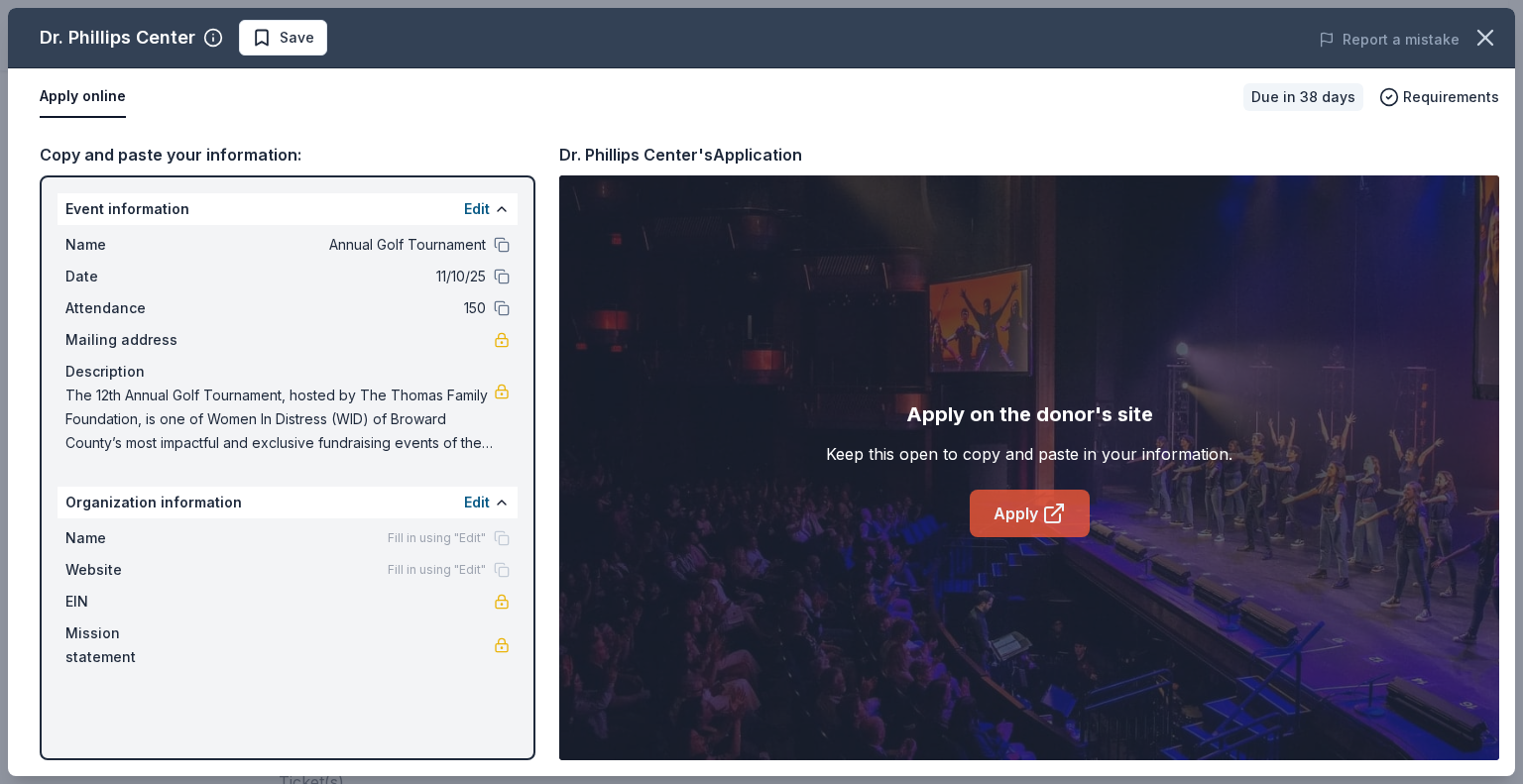 click on "Apply" at bounding box center (1029, 513) 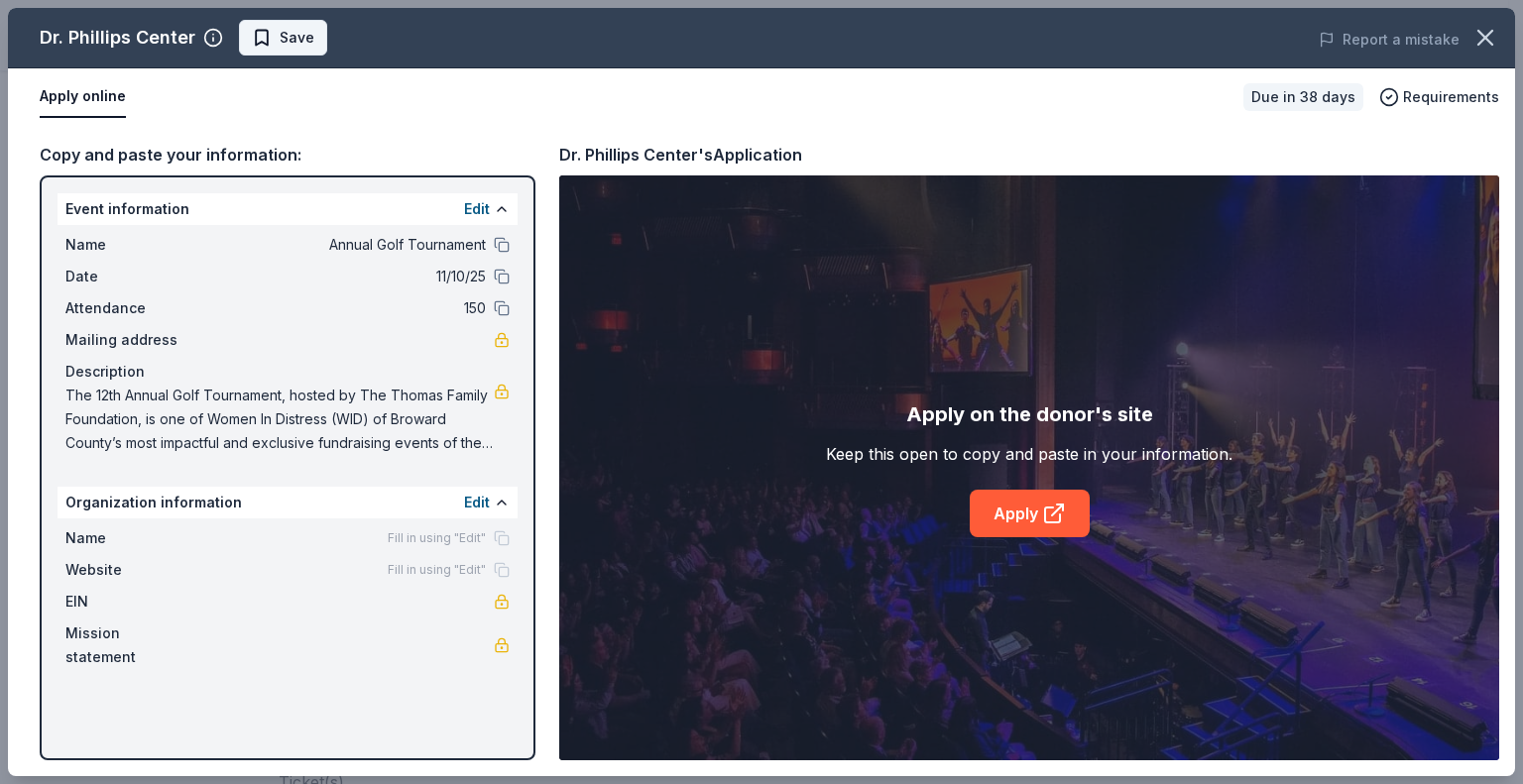 click on "Save" at bounding box center (296, 38) 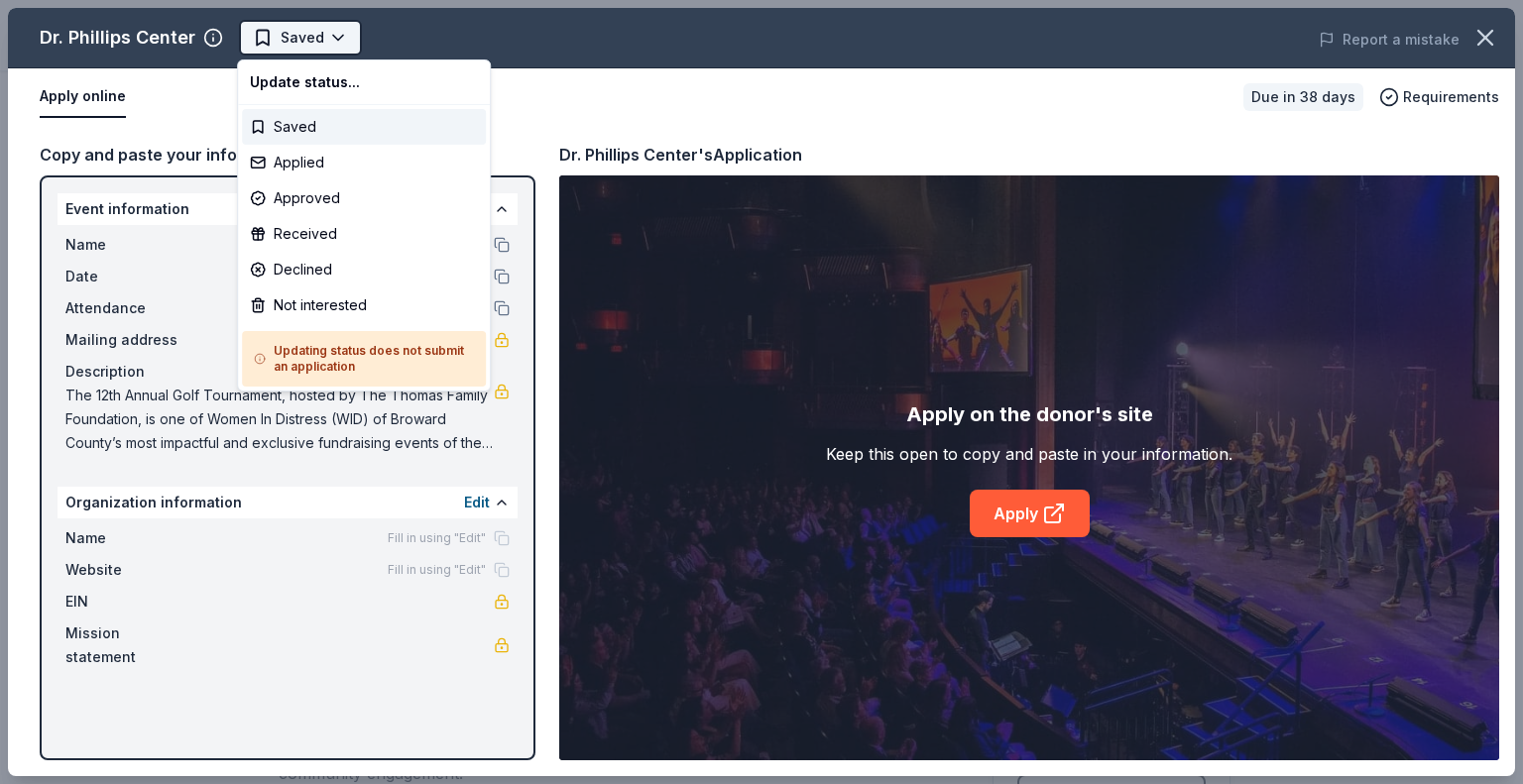 click on "Annual Golf Tournament Earn Rewards Due in 38 days Share Dr. Phillips Center New Share Donating in FL Dr. Phillips Center is a performing arts complex in Orlando, Florida, hosting Broadway shows, concerts, and other events, fostering arts education and community engagement. What they donate Ticket(s) Auction & raffle Donation can be shipped to you Donation is small & easy to send to guests   You may receive donations every   year Who they donate to  Preferred Prioritizes organizations that benefit the arts, youth education or wellness Art & Culture Education 501(c)(3) required  Ineligible Competitions or contests; Recognition events; Holiday parties; Door prizes, giveaways, raffles or other incentives; Walk-a-thons; Pageants; Scholarships; Ambassador programs; Or any individual- or team-centric purpose. Individuals Sports Teams Upgrade to Pro to view approval rates and average donation values Due in 38 days Apply Saved Application takes 10 min Updated  about 2 months  ago Report a mistake New Leave a review 1" at bounding box center (762, 392) 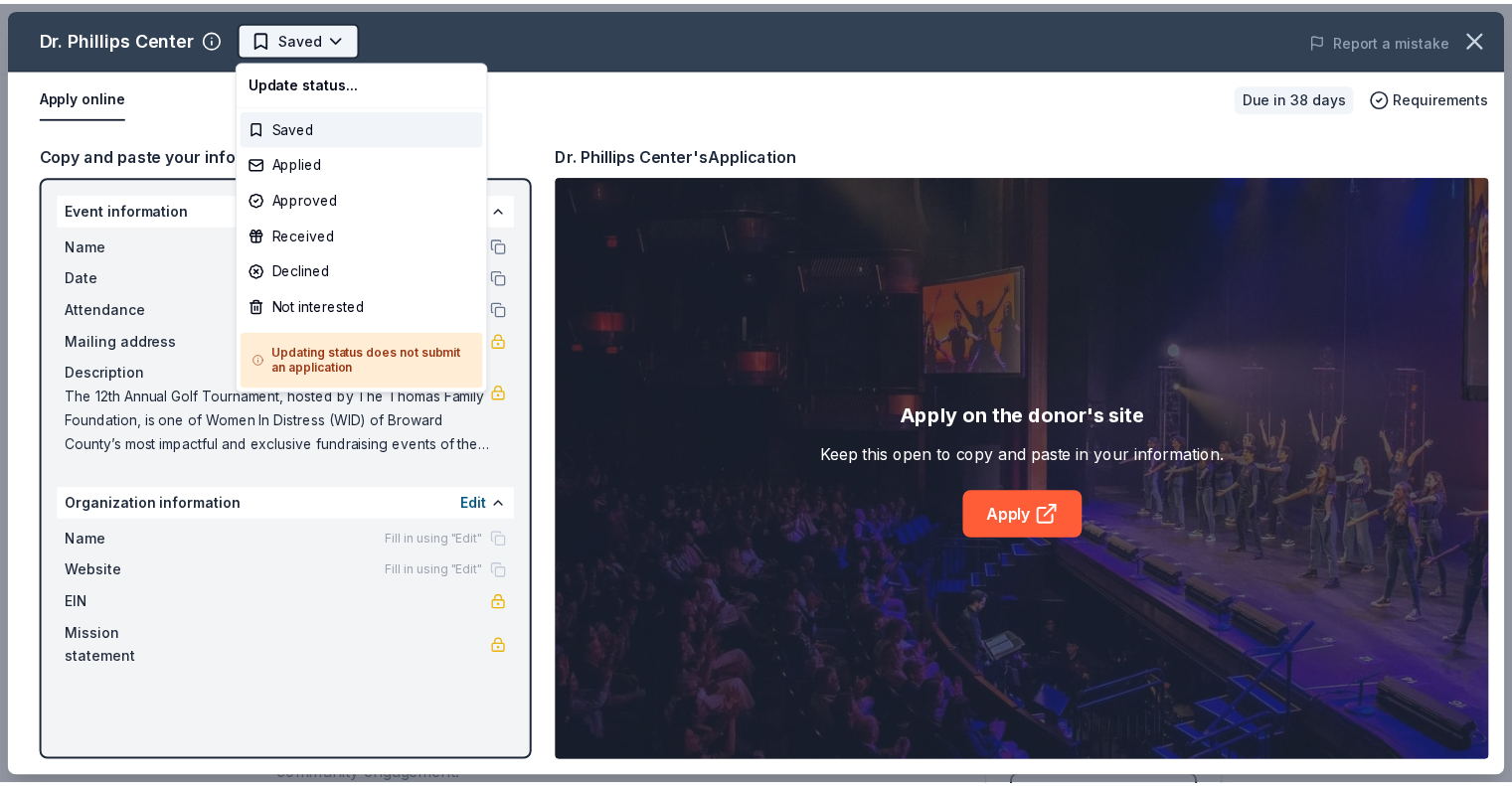 scroll, scrollTop: 0, scrollLeft: 0, axis: both 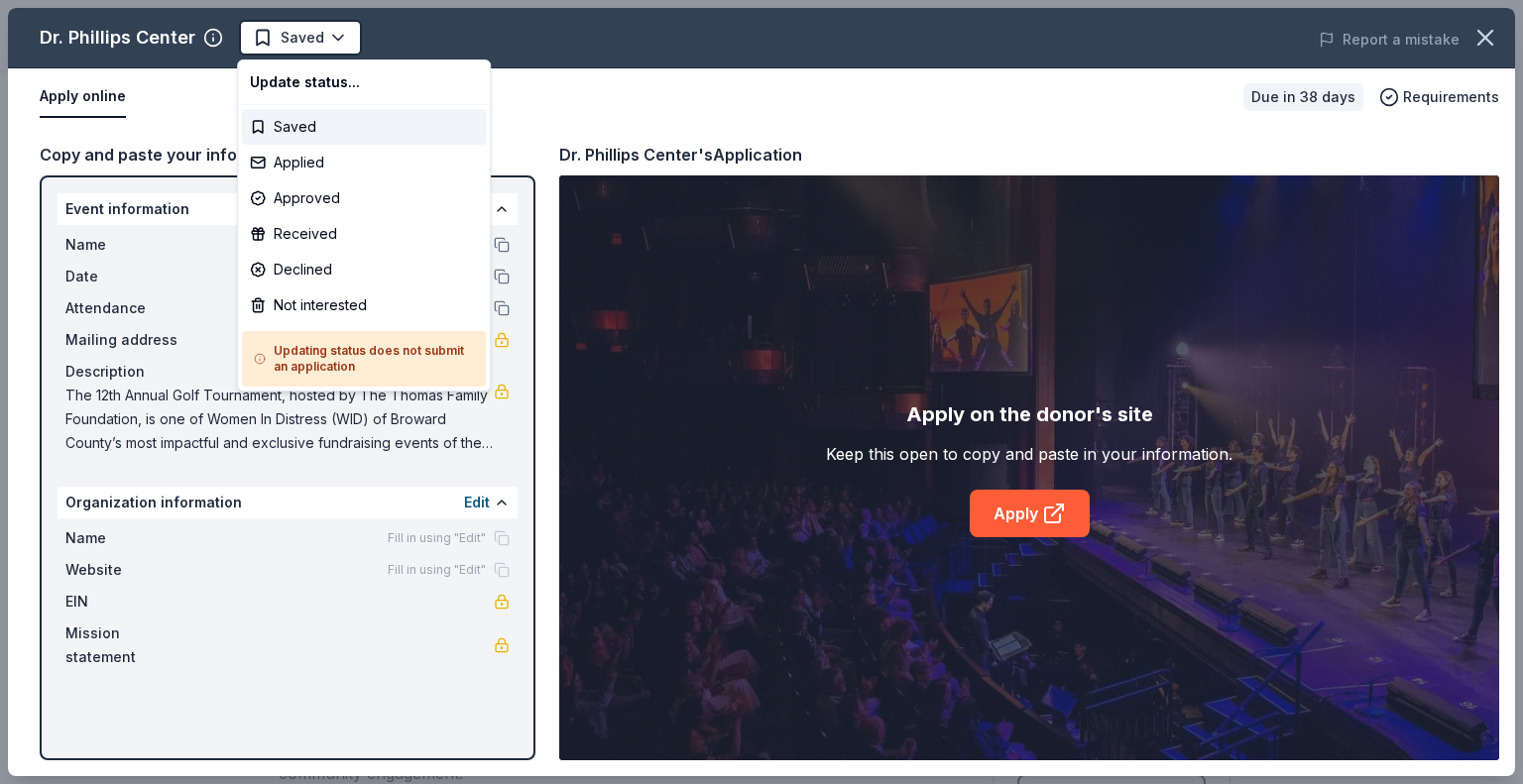 click on "Annual Golf Tournament Earn Rewards Due in 38 days Share Dr. Phillips Center New Share Donating in FL Dr. Phillips Center is a performing arts complex in Orlando, Florida, hosting Broadway shows, concerts, and other events, fostering arts education and community engagement. What they donate Ticket(s) Auction & raffle Donation can be shipped to you Donation is small & easy to send to guests   You may receive donations every   year Who they donate to  Preferred Prioritizes organizations that benefit the arts, youth education or wellness Art & Culture Education 501(c)(3) required  Ineligible Competitions or contests; Recognition events; Holiday parties; Door prizes, giveaways, raffles or other incentives; Walk-a-thons; Pageants; Scholarships; Ambassador programs; Or any individual- or team-centric purpose. Individuals Sports Teams Upgrade to Pro to view approval rates and average donation values Due in 38 days Apply Saved Application takes 10 min Updated  about 2 months  ago Report a mistake New Leave a review 1" at bounding box center (762, 392) 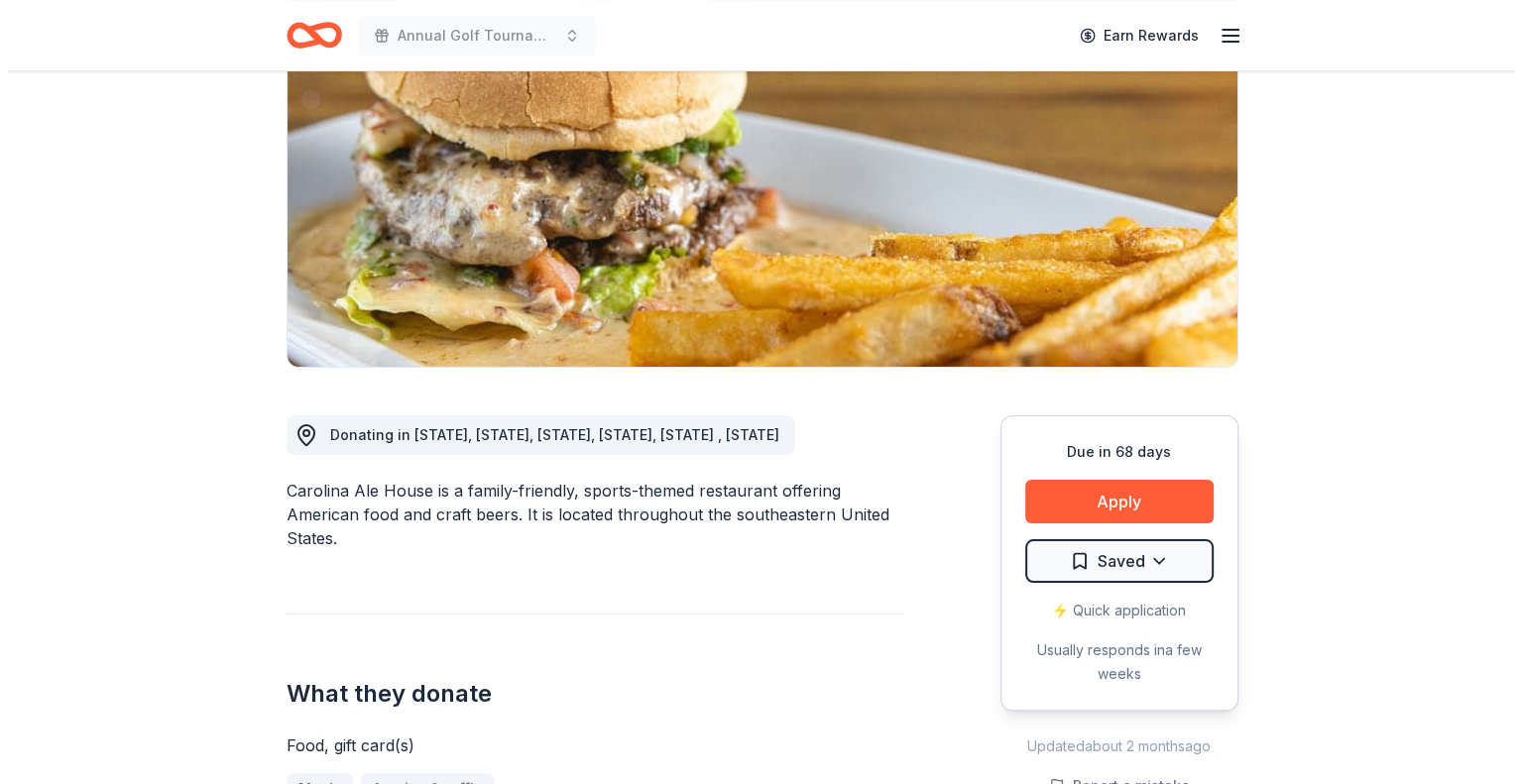 scroll, scrollTop: 297, scrollLeft: 0, axis: vertical 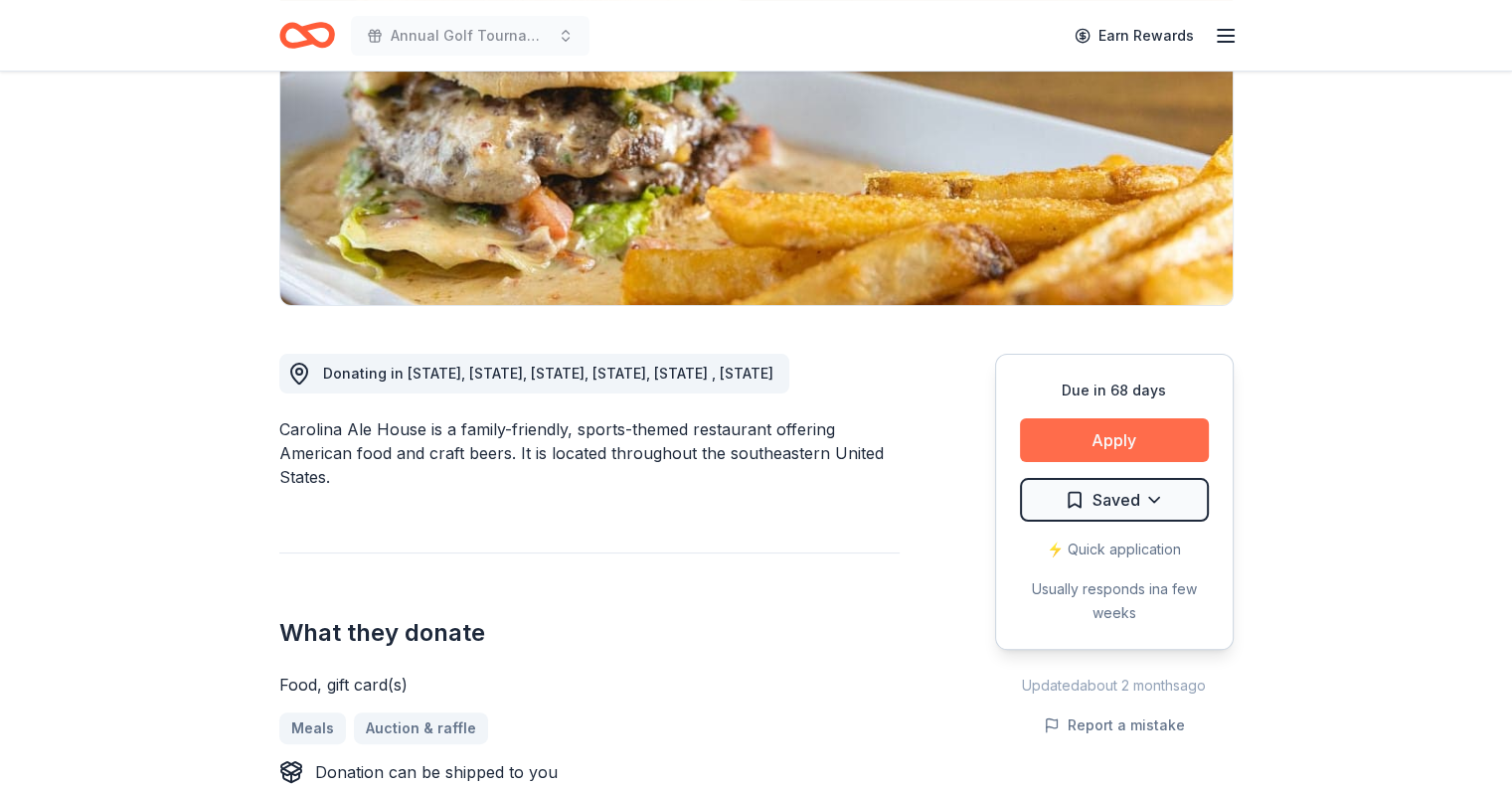 click on "Apply" at bounding box center [1114, 440] 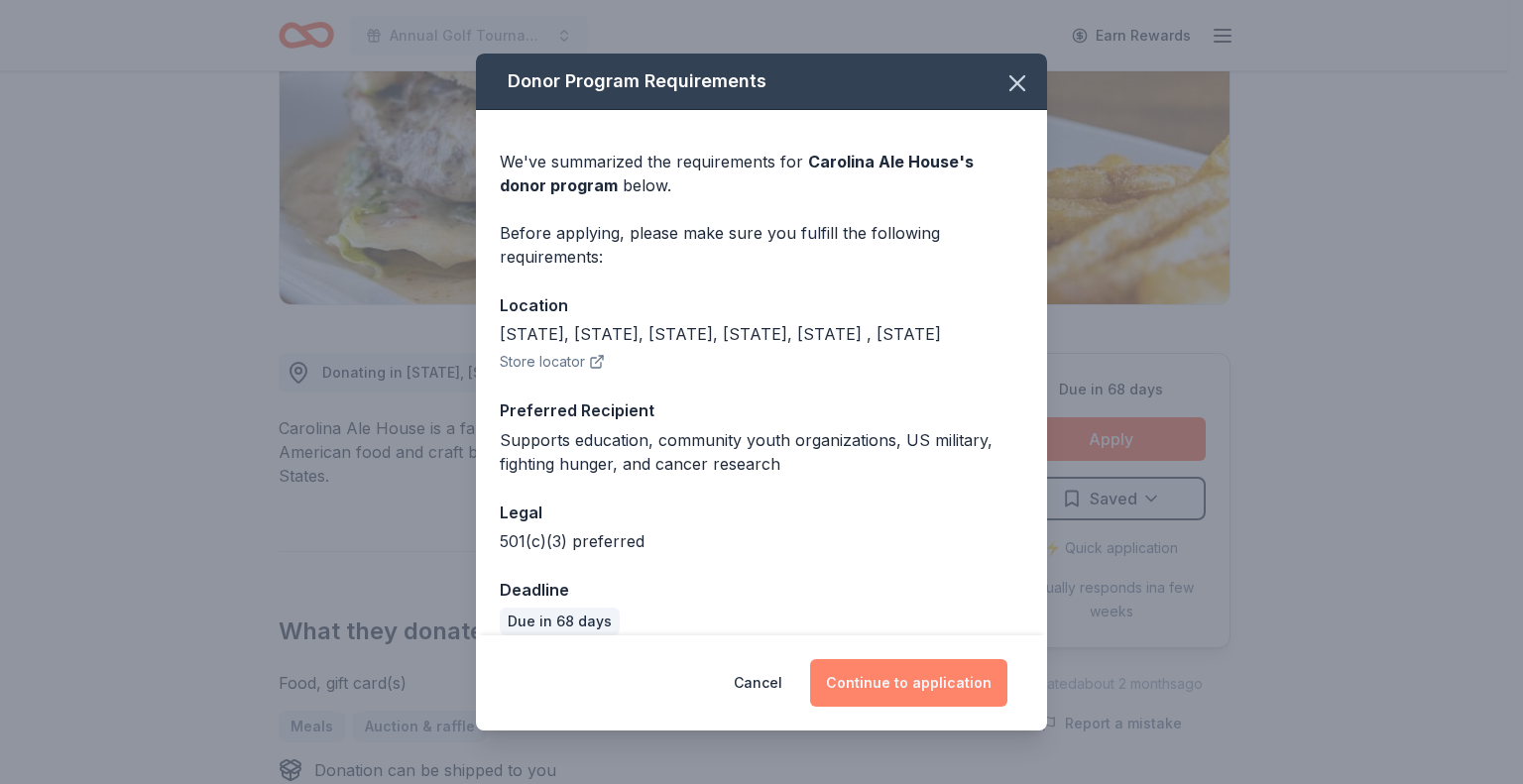 click on "Continue to application" at bounding box center (908, 683) 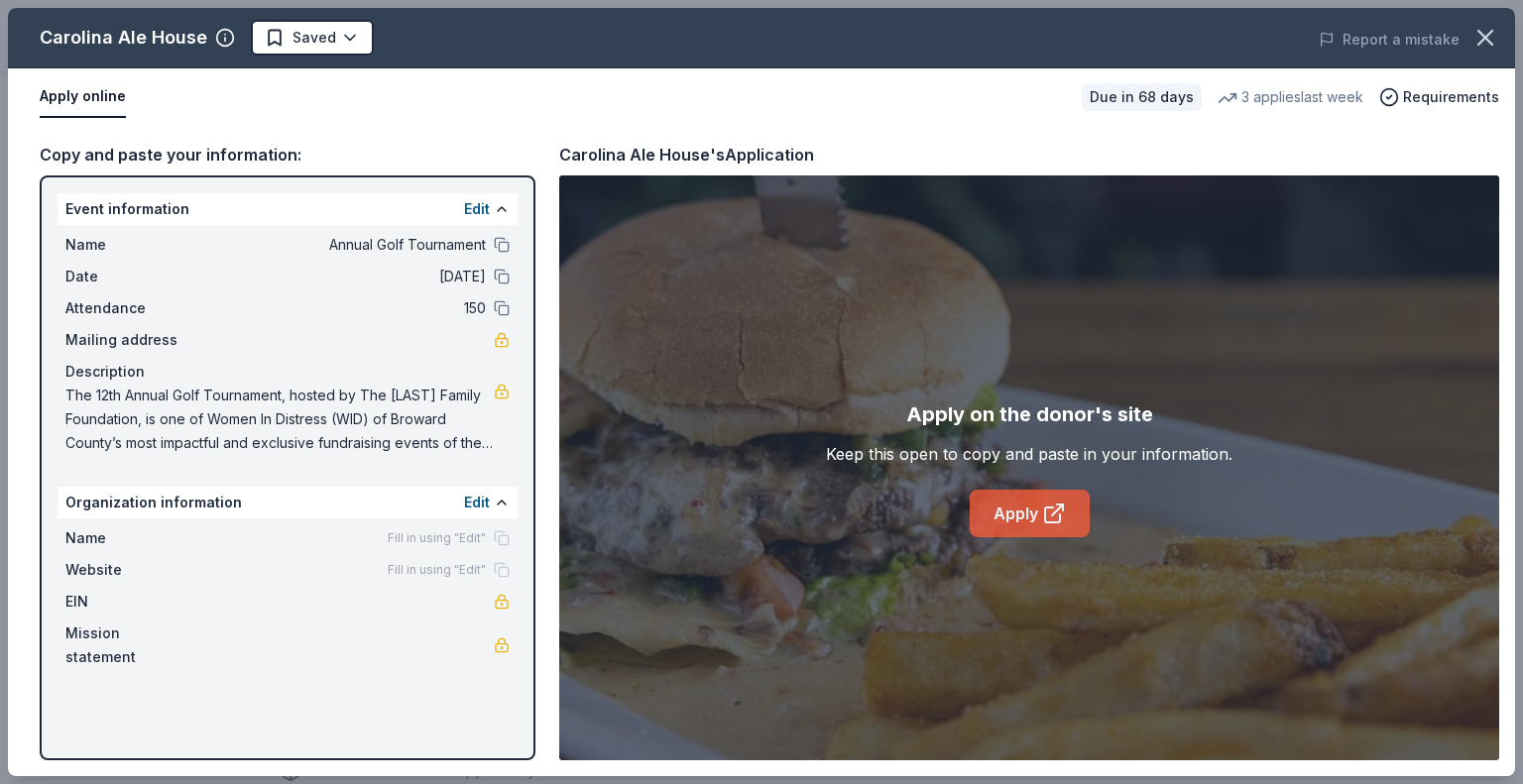 click on "Apply" at bounding box center (1029, 513) 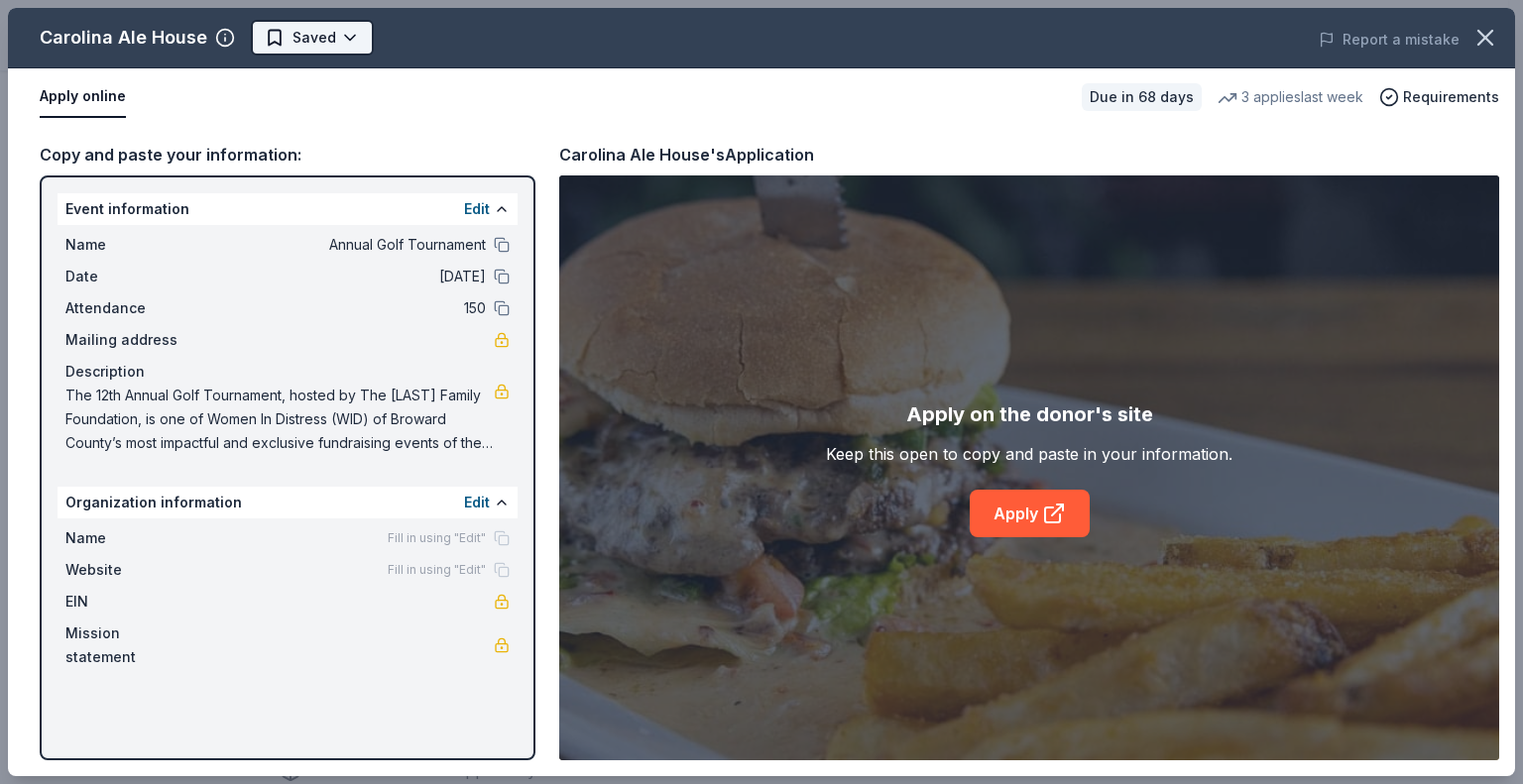 click on "Annual Golf Tournament Earn Rewards Due in 68 days Share Carolina Ale House New • 1  reviews 3   applies  last week approval rate donation value Share Donating in [STATE], [STATE], [STATE], [STATE], [STATE] , [STATE] Carolina Ale House is a family-friendly, sports-themed restaurant offering American food and craft beers. It is located throughout the southeastern United States. What they donate Food, gift card(s) Meals Auction & raffle Donation can be shipped to you Donation is small & easy to send to guests Who they donate to  Preferred Supports education, community youth organizations, US military, fighting hunger, and cancer research Education Health Military Poverty & Hunger Wellness & Fitness 501(c)(3) preferred Due in 68 days Apply Saved ⚡️ Quick application Usually responds in  a few weeks Updated  about 2 months  ago Report a mistake approval rate 20 % approved 30 % declined 50 % no response donation value (average) 20% 70% 0% 10% $xx - $xx $xx - $xx $xx - $xx $xx - $xx Upgrade to Pro New • 1  reviews September 2024 • 1" at bounding box center (762, 94) 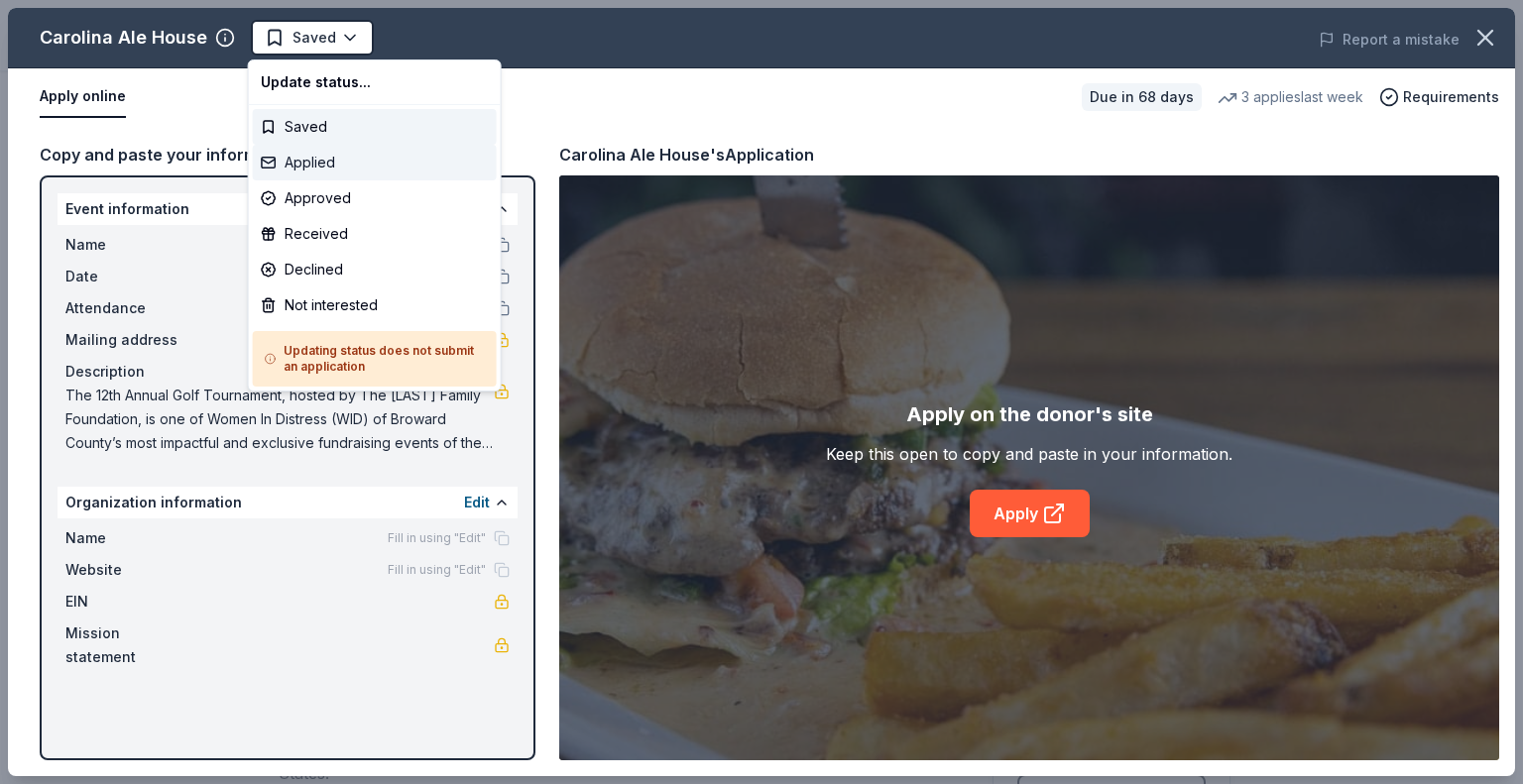 click on "Applied" at bounding box center [375, 163] 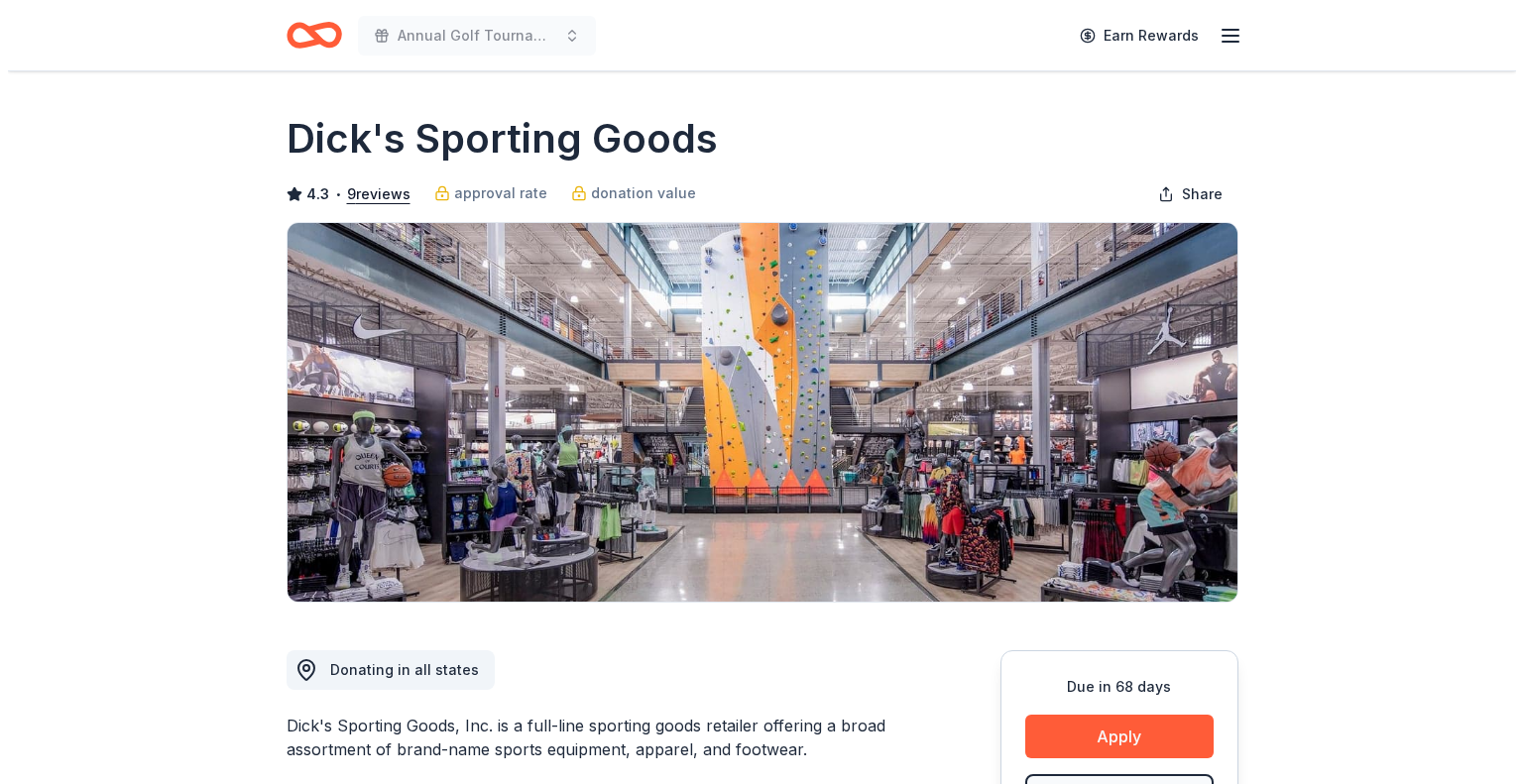 scroll, scrollTop: 0, scrollLeft: 0, axis: both 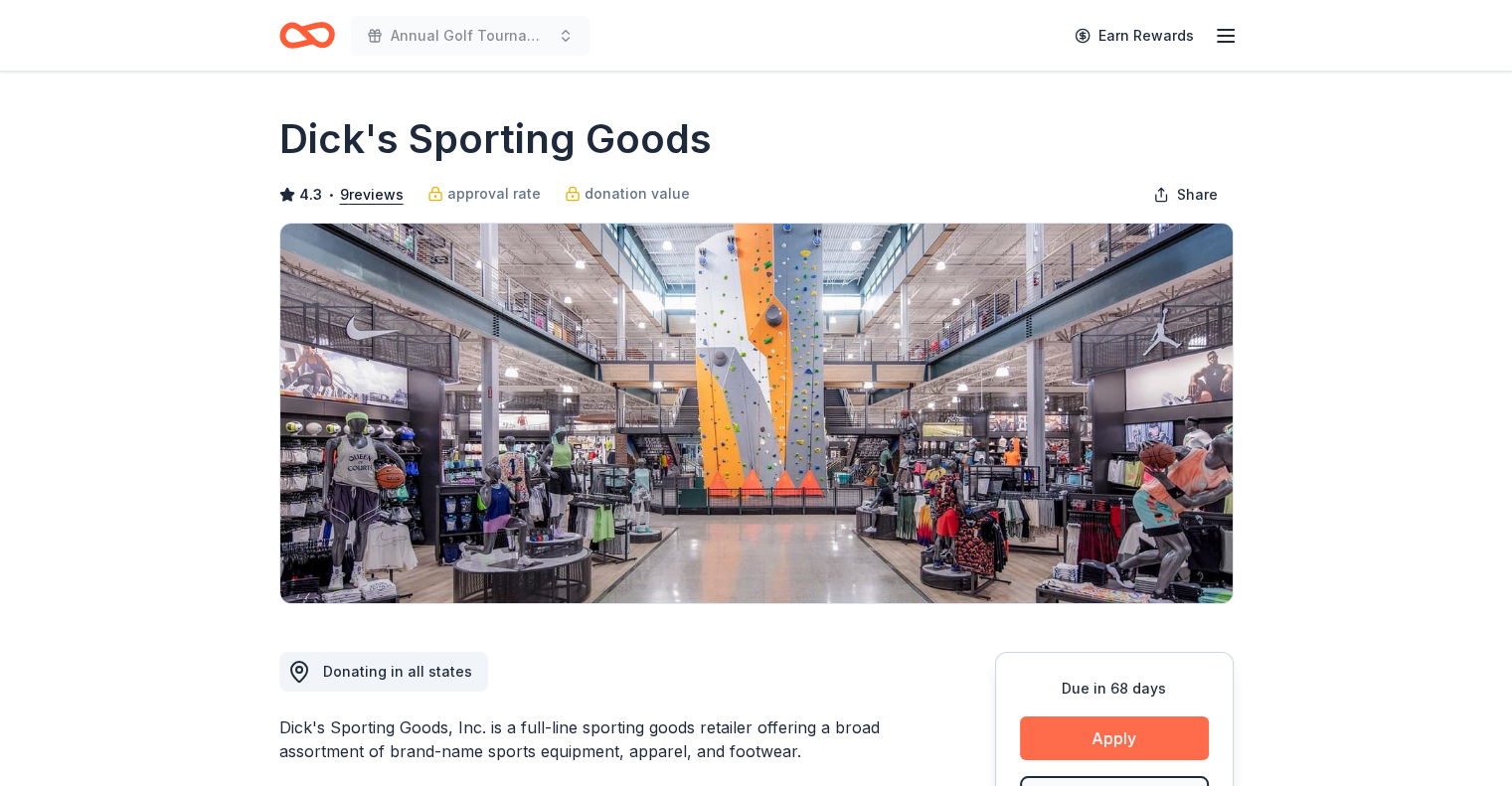 click on "Apply" at bounding box center [1114, 738] 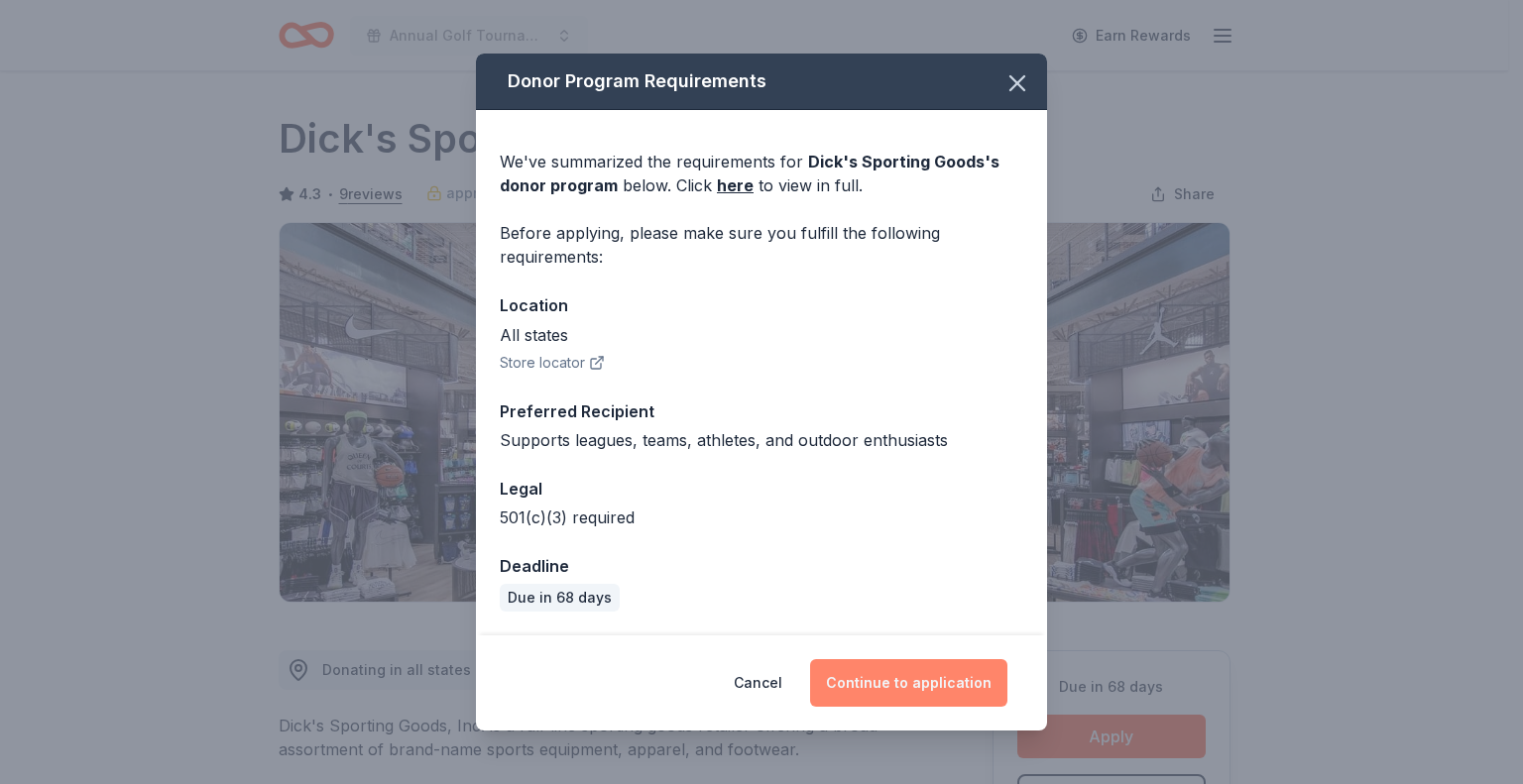 click on "Continue to application" at bounding box center (908, 683) 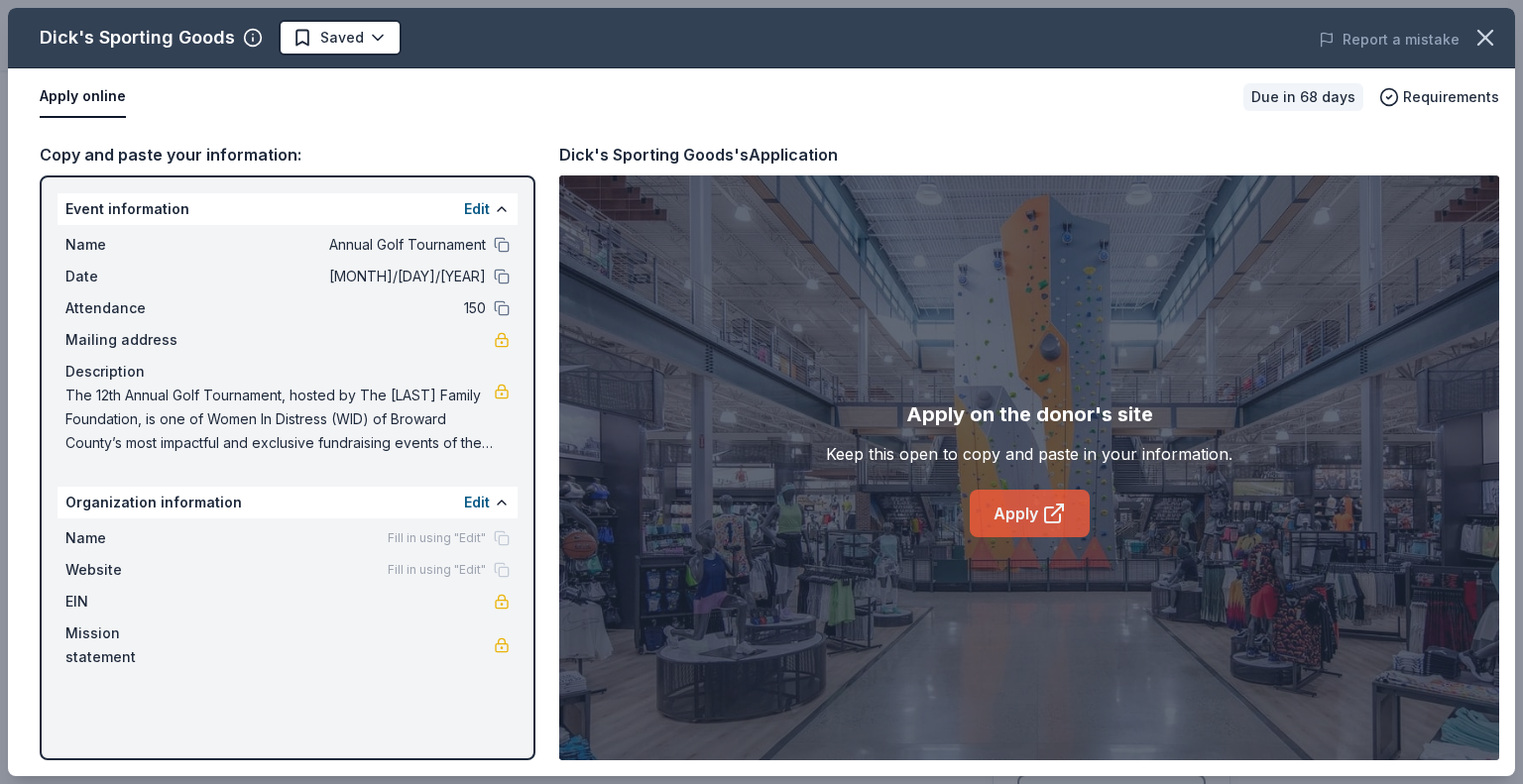 click on "Apply" at bounding box center (1029, 513) 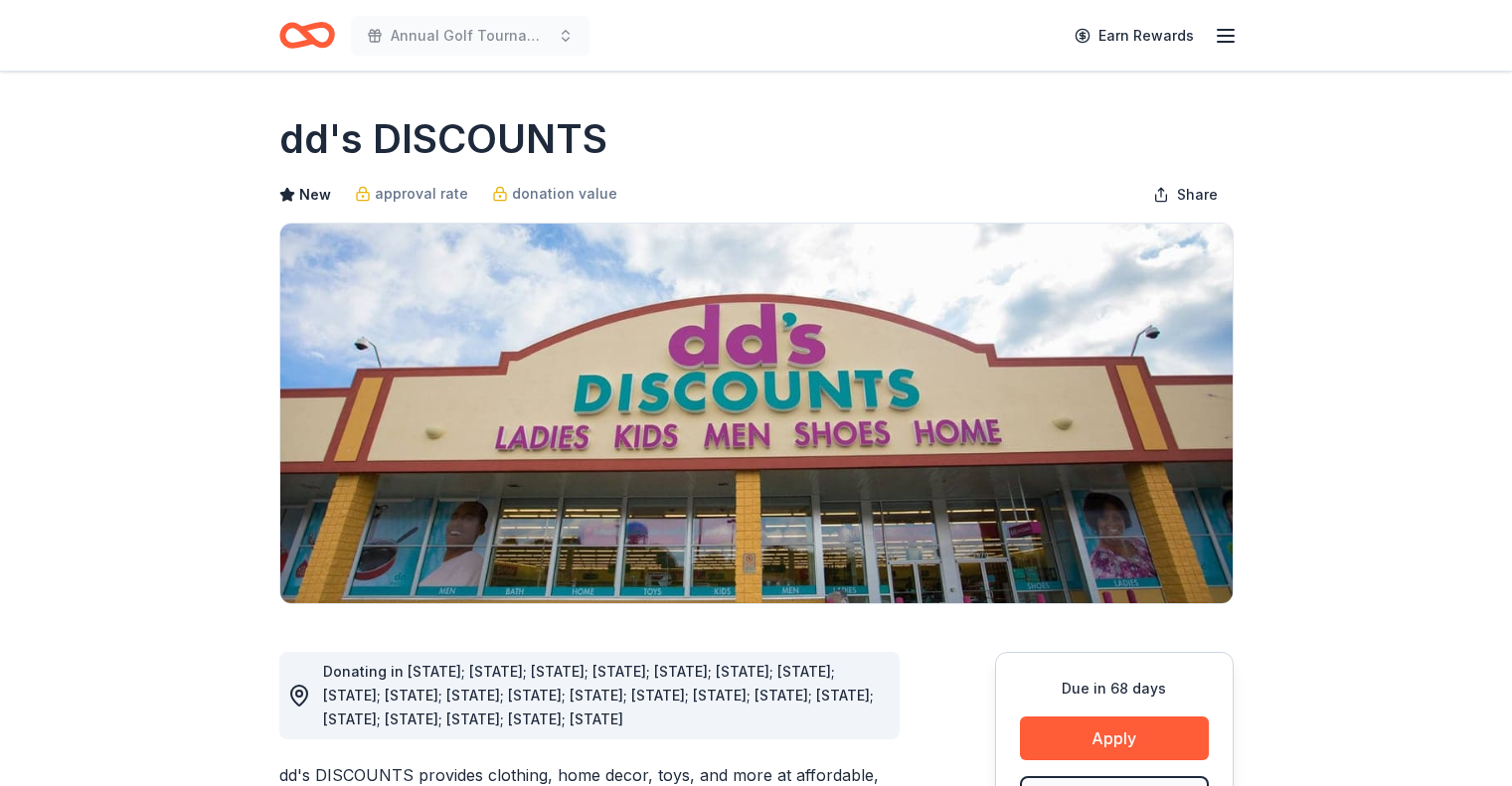 scroll, scrollTop: 0, scrollLeft: 0, axis: both 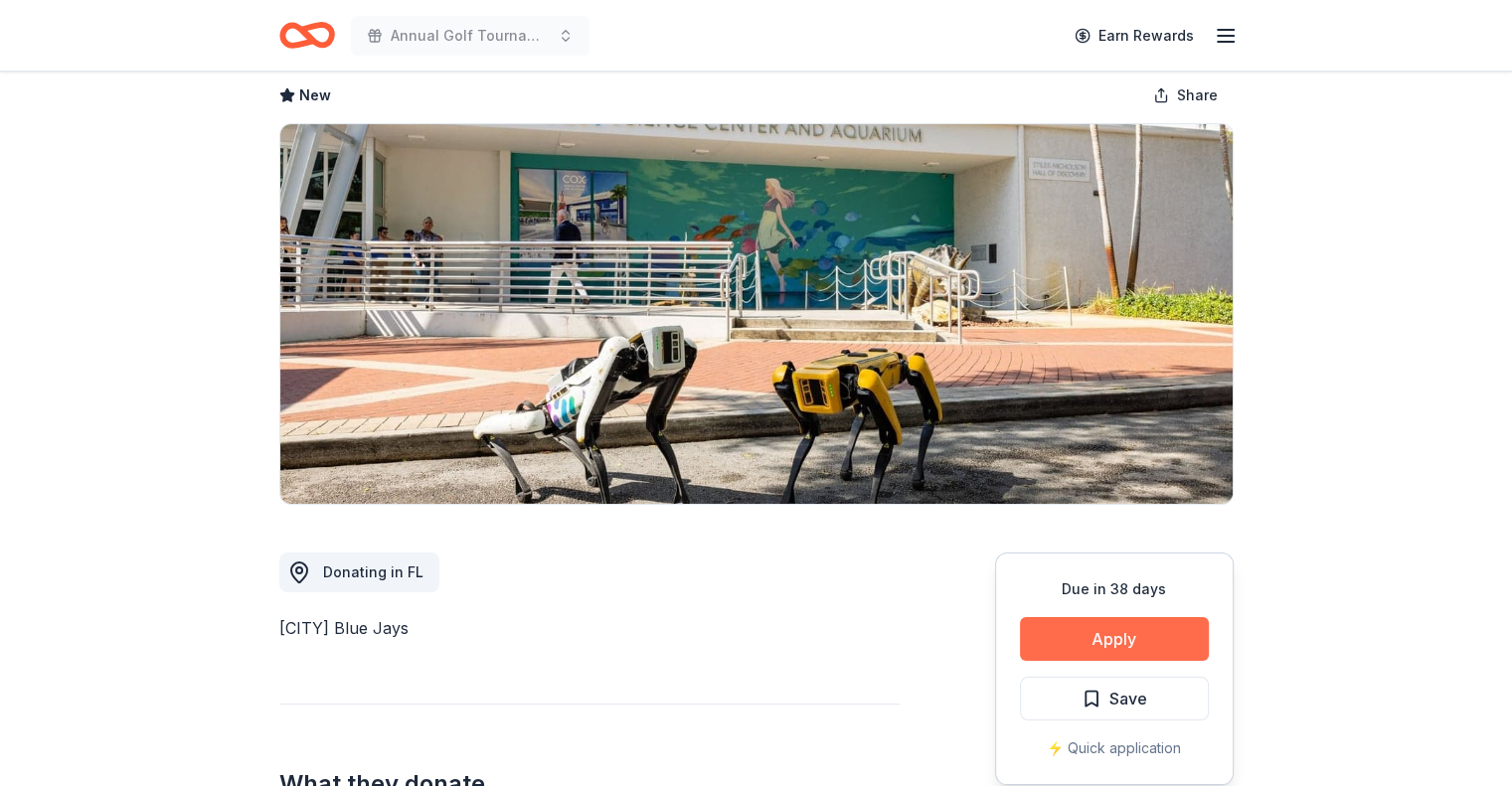 click on "Apply" at bounding box center (1114, 639) 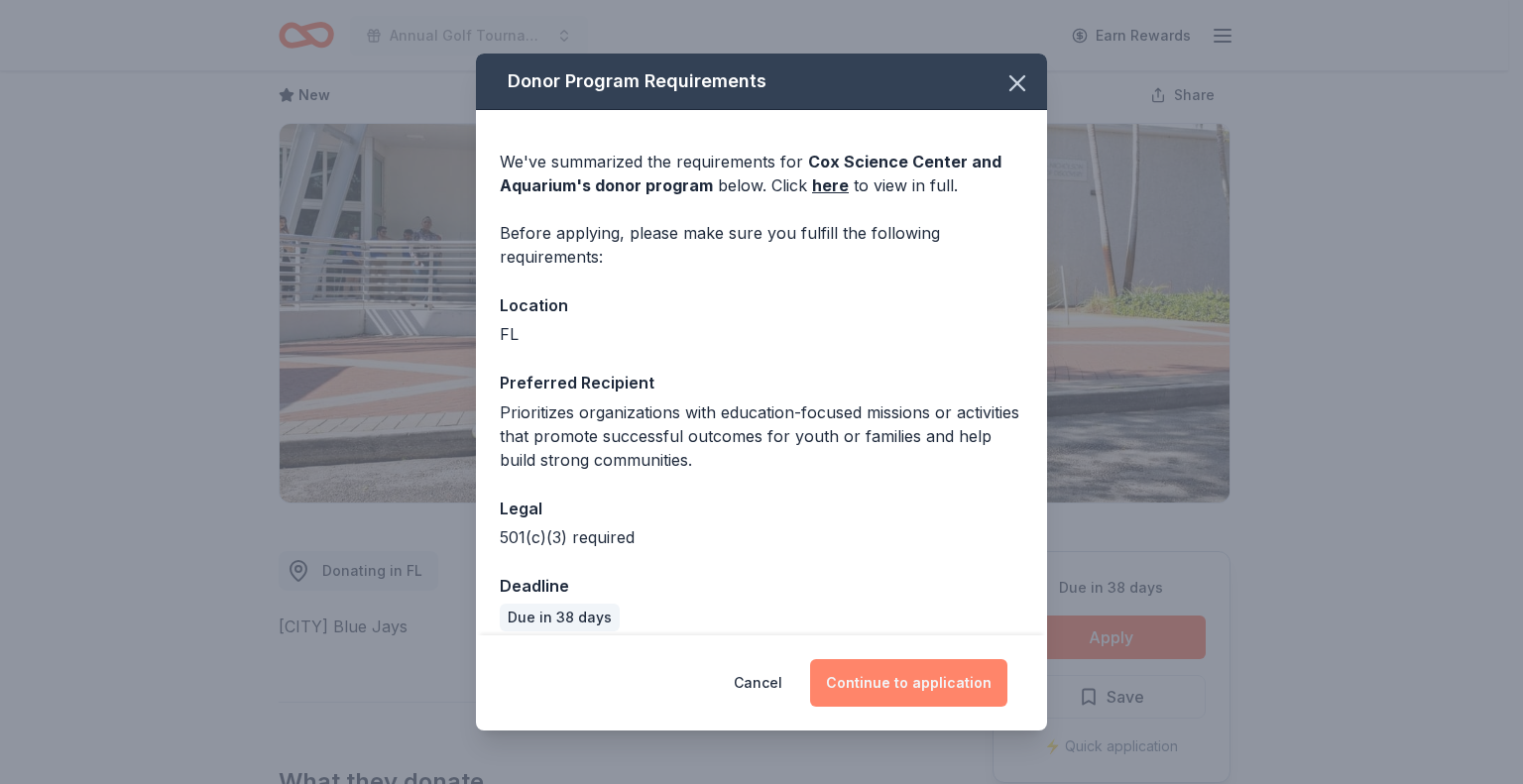 click on "Continue to application" at bounding box center [908, 683] 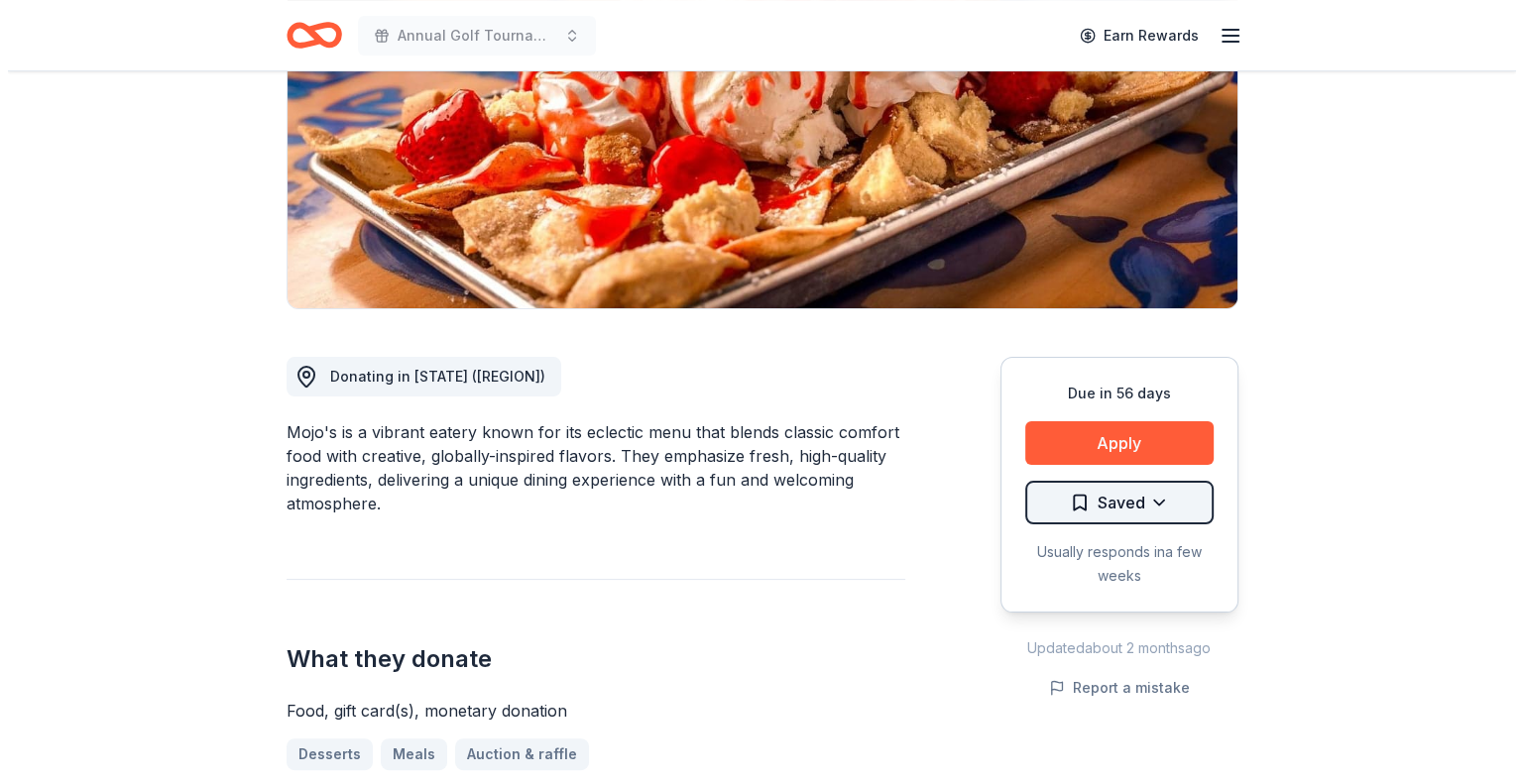 scroll, scrollTop: 297, scrollLeft: 0, axis: vertical 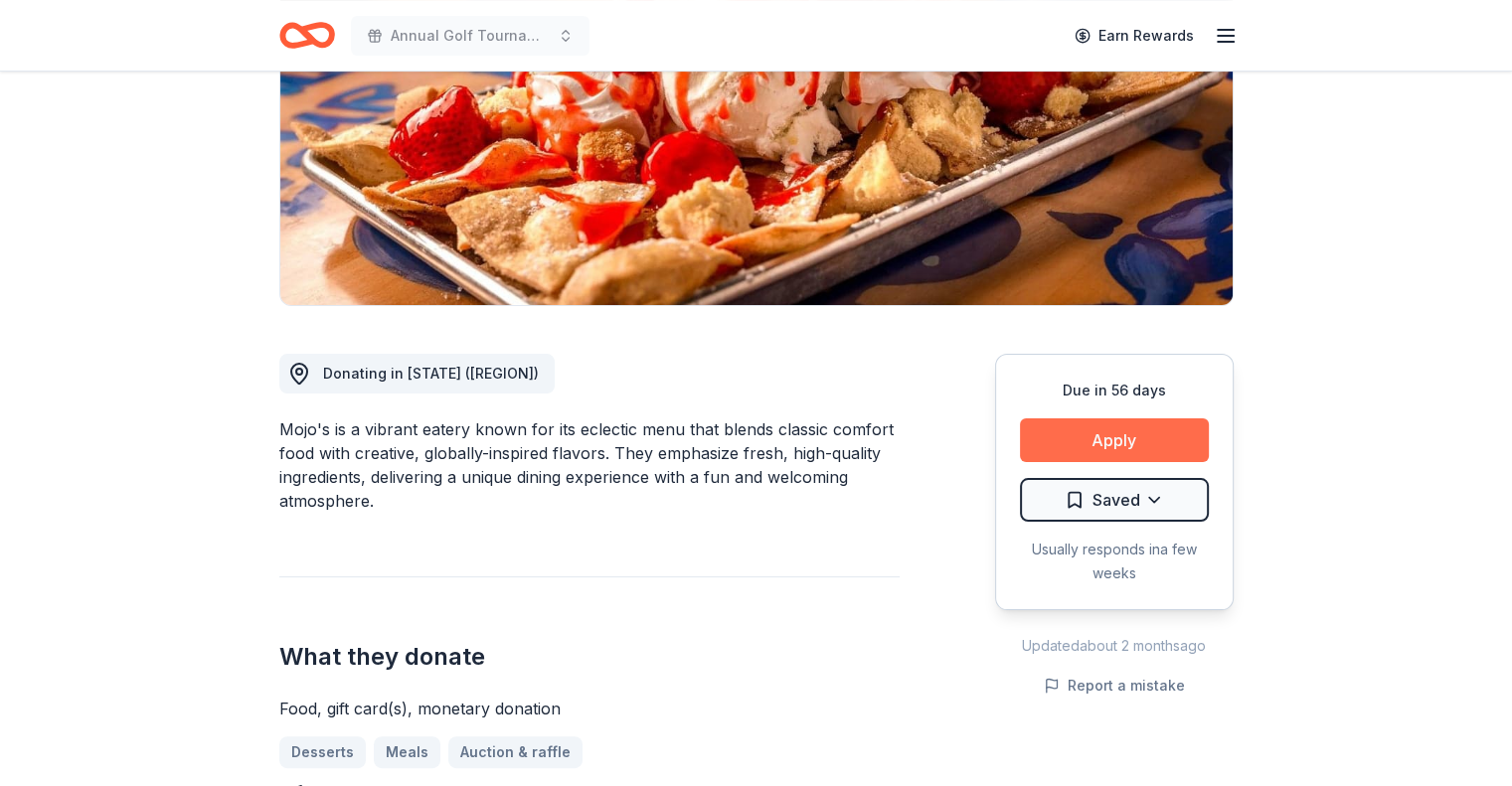 click on "Apply" at bounding box center (1114, 440) 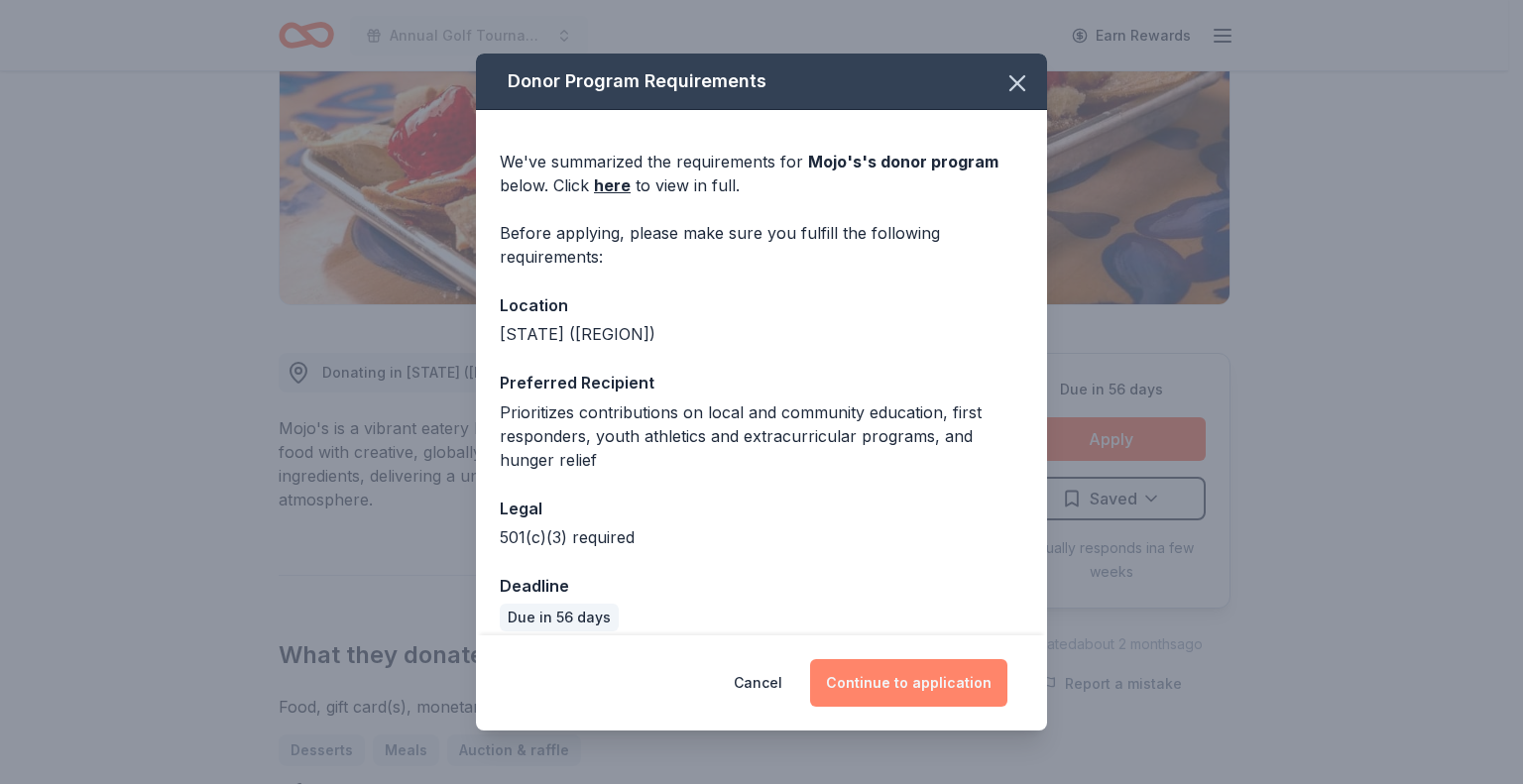 click on "Continue to application" at bounding box center [908, 683] 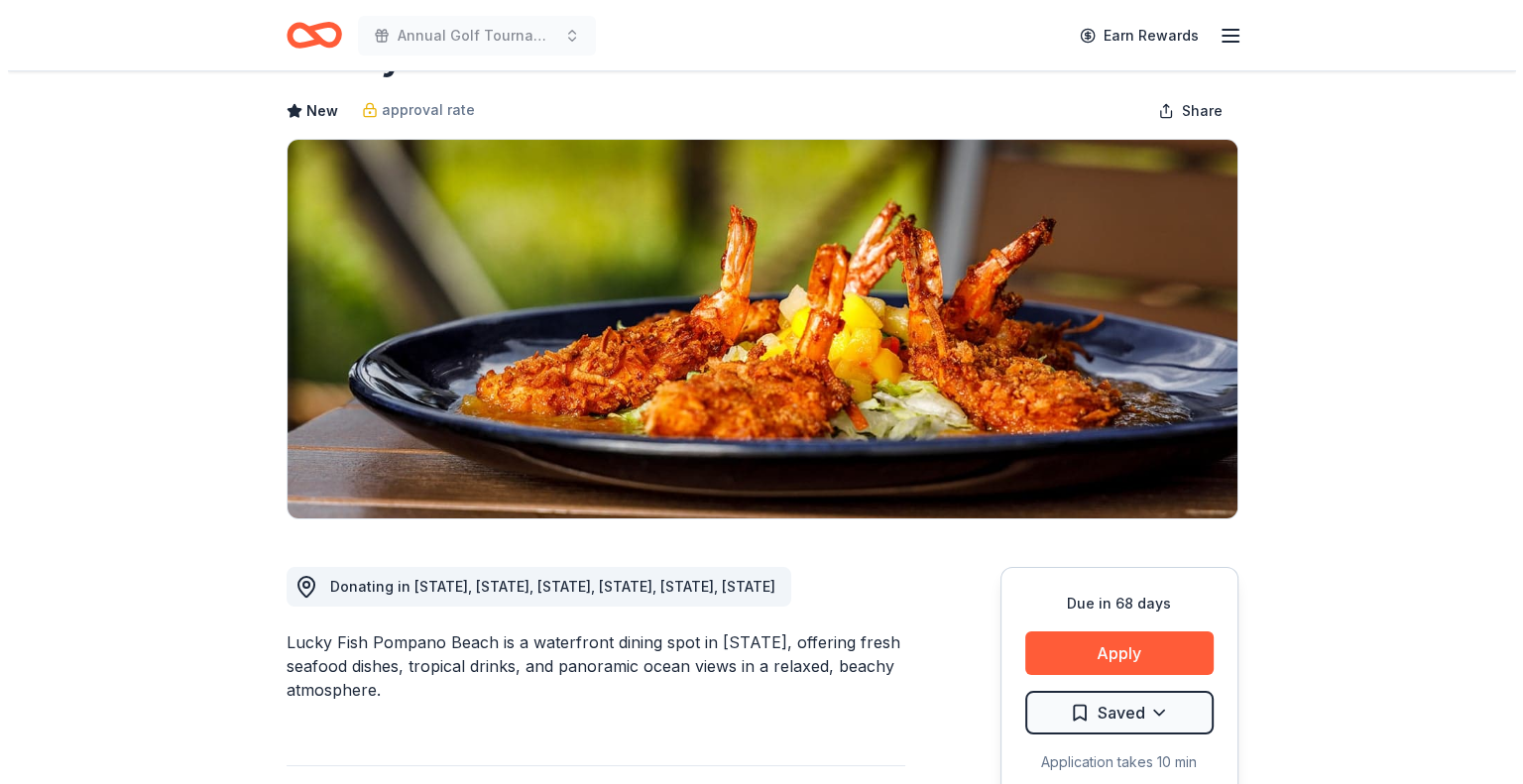 scroll, scrollTop: 198, scrollLeft: 0, axis: vertical 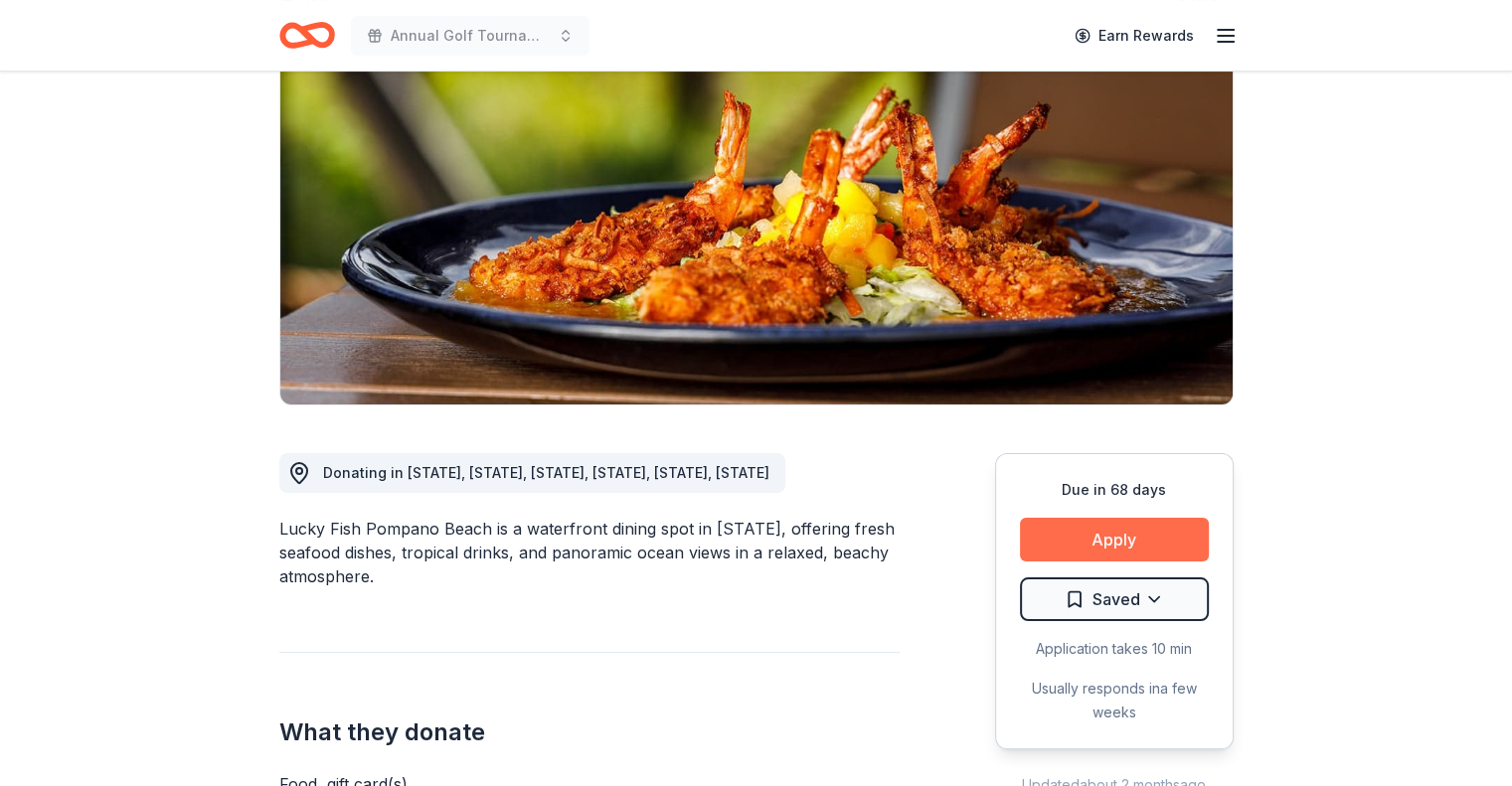 click on "Apply" at bounding box center (1114, 540) 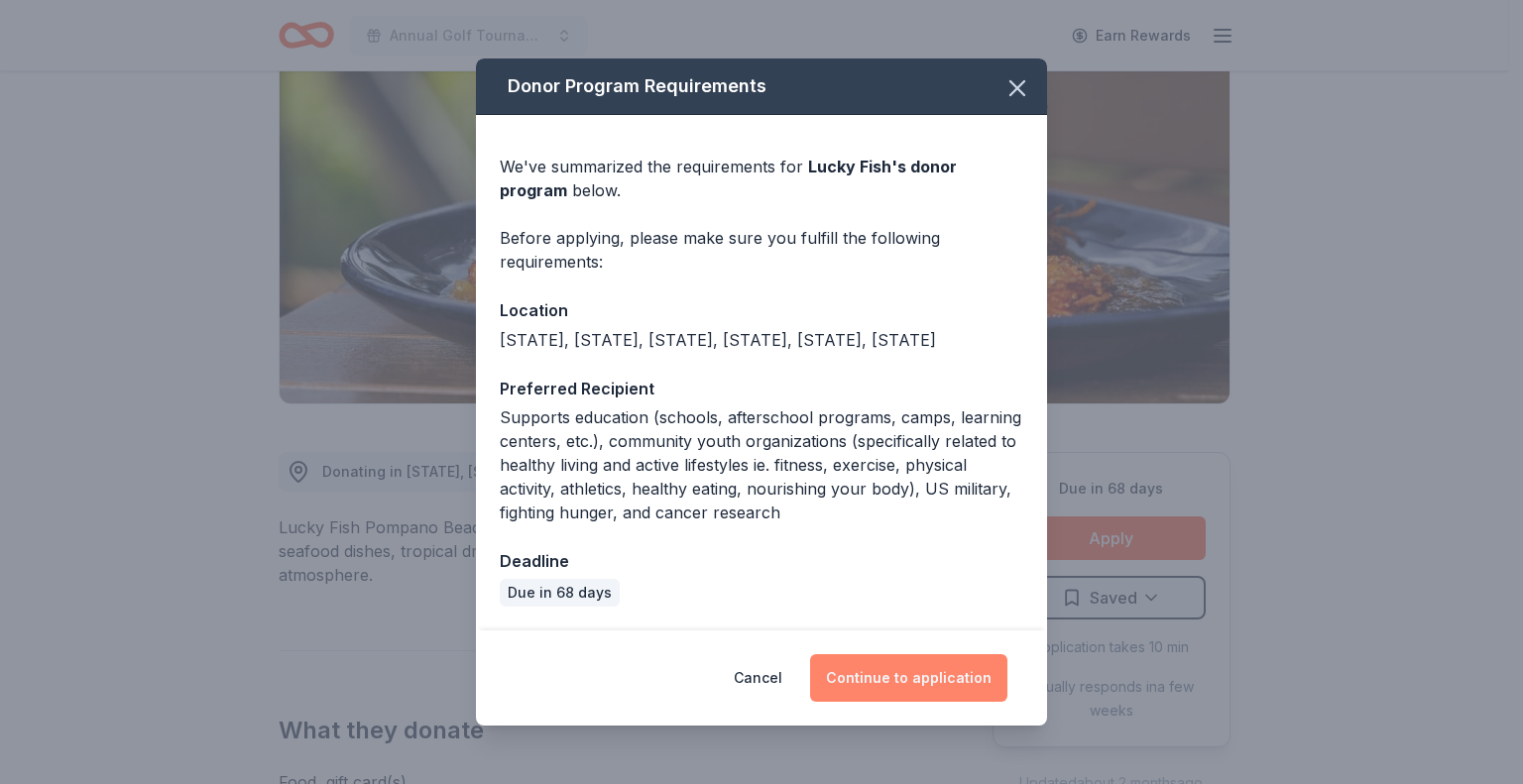 click on "Continue to application" at bounding box center (908, 678) 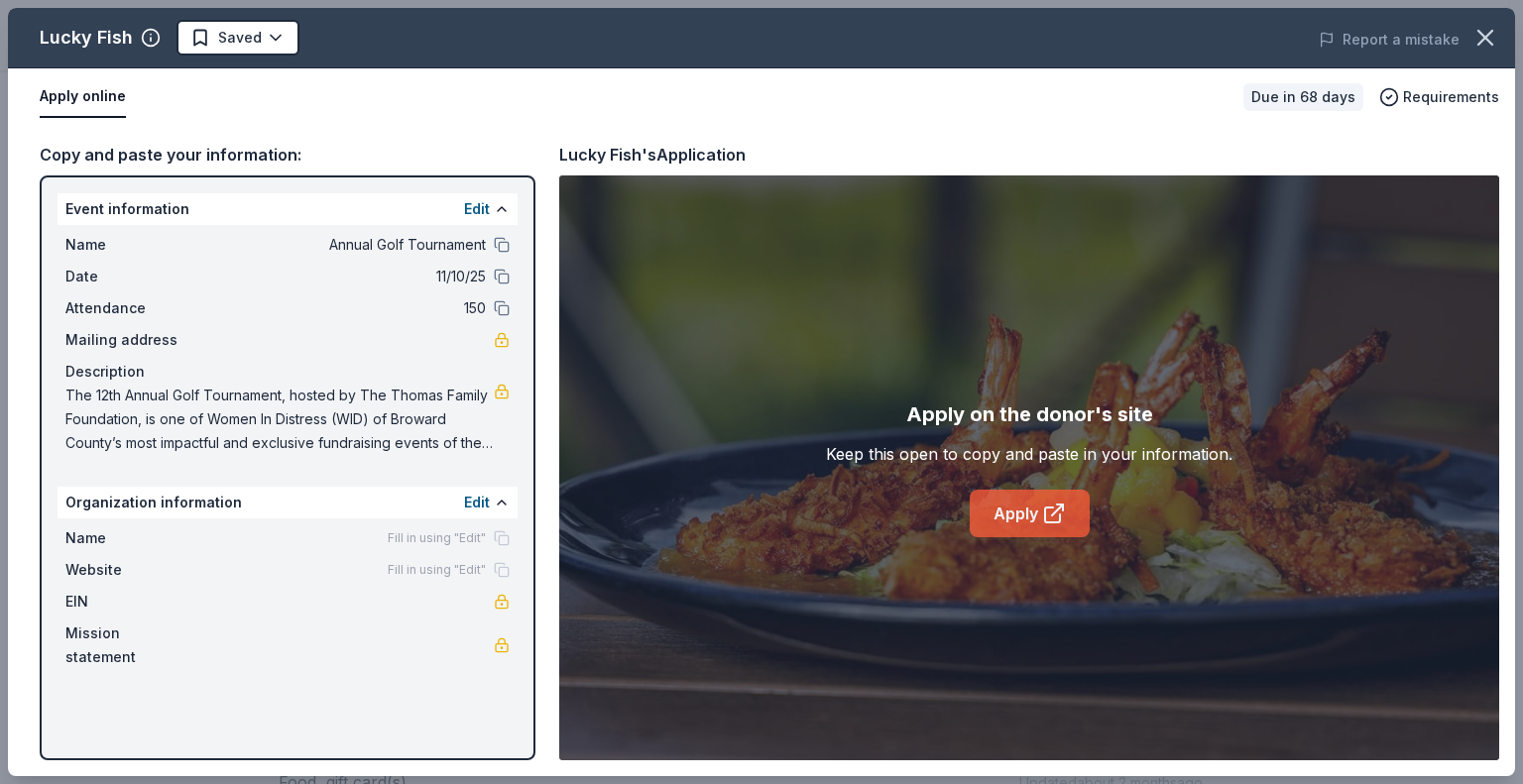 click 